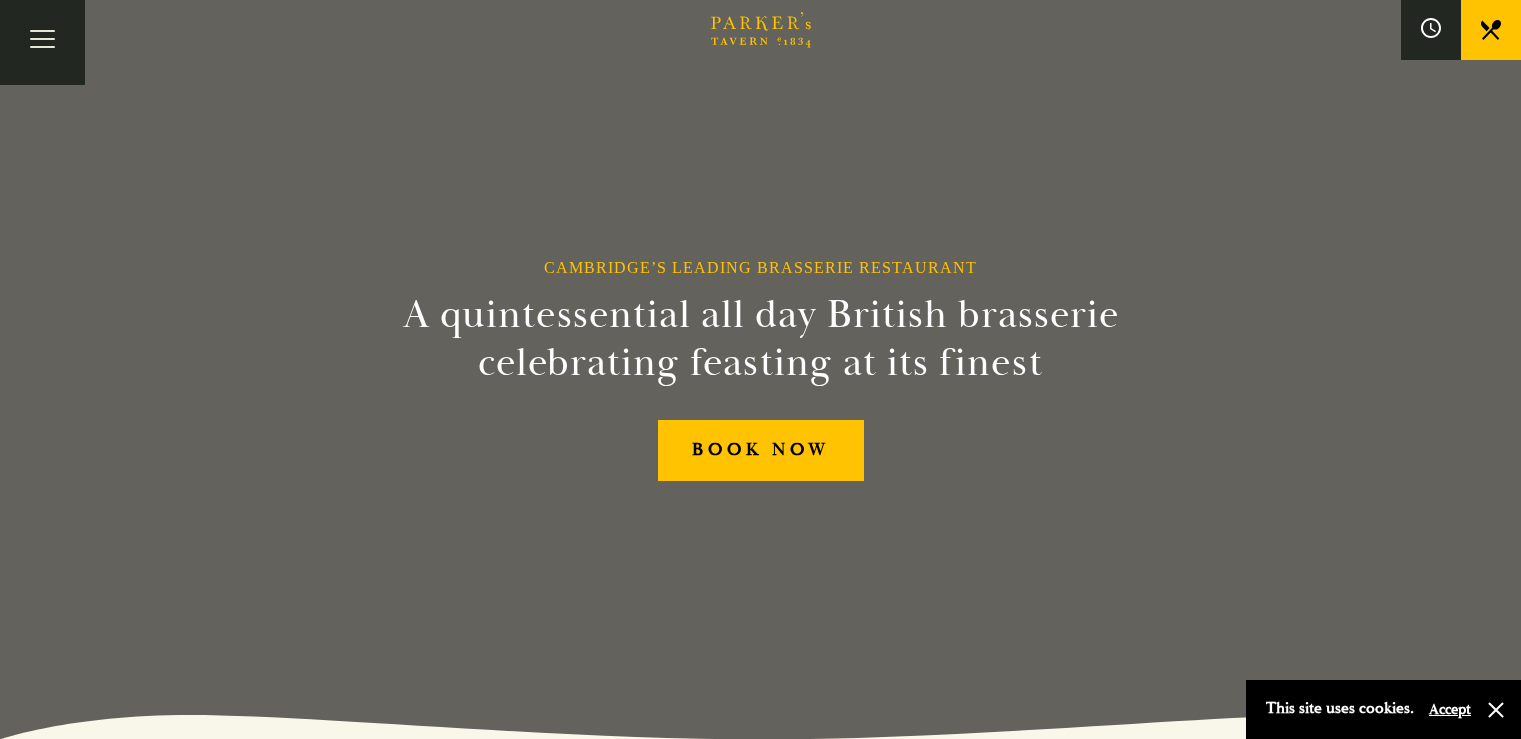 scroll, scrollTop: 0, scrollLeft: 0, axis: both 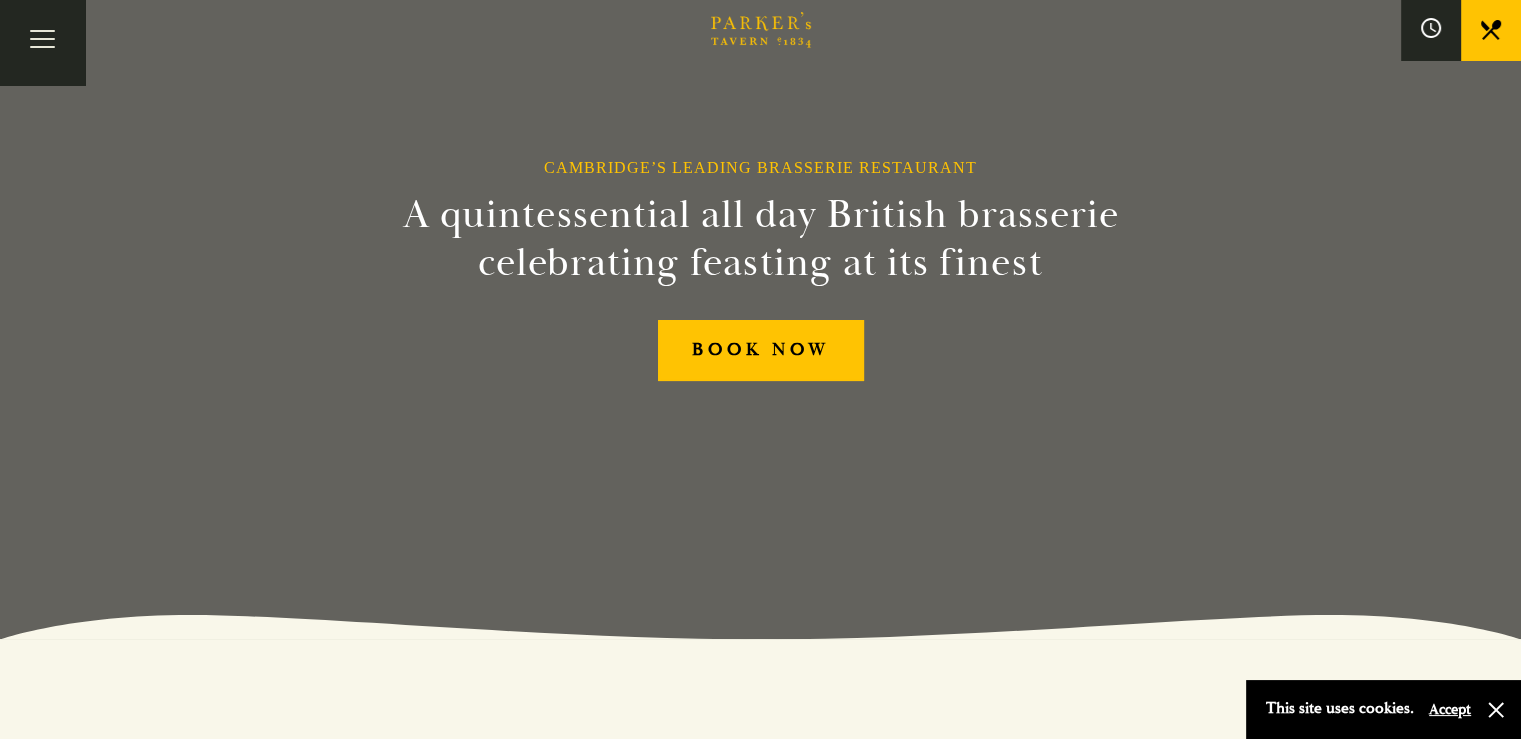 click on "Menus" at bounding box center (0, 0) 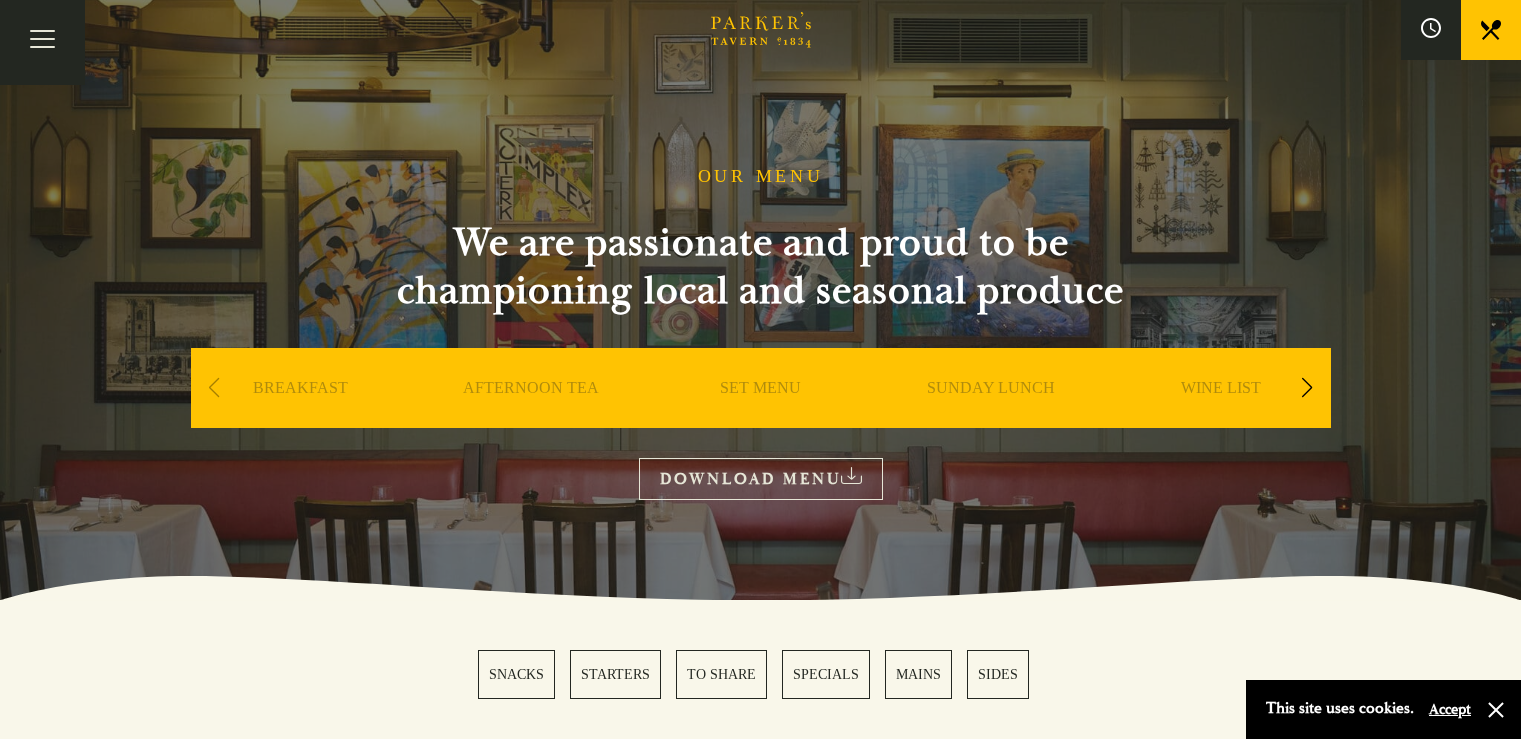 scroll, scrollTop: 0, scrollLeft: 0, axis: both 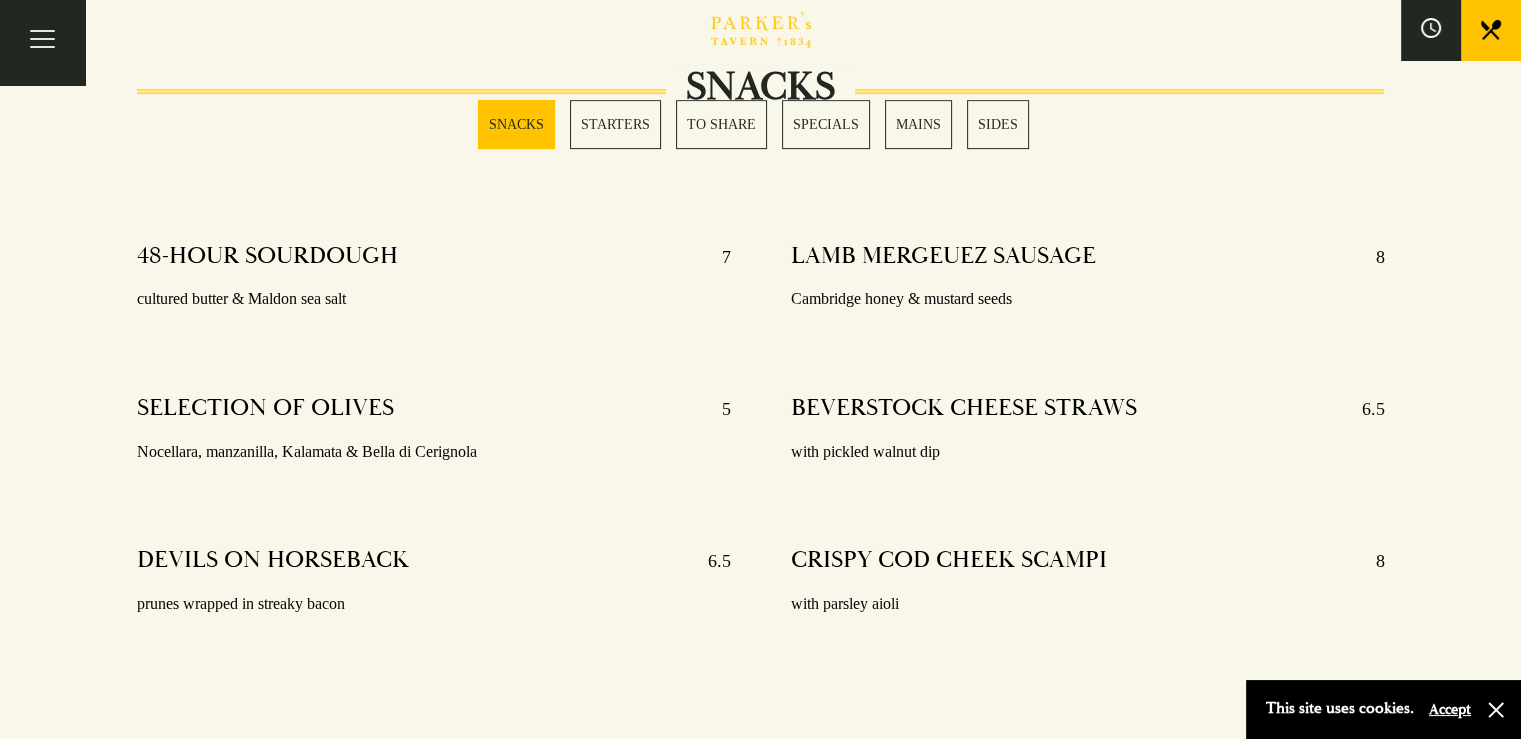 click on "MAINS" at bounding box center (918, 124) 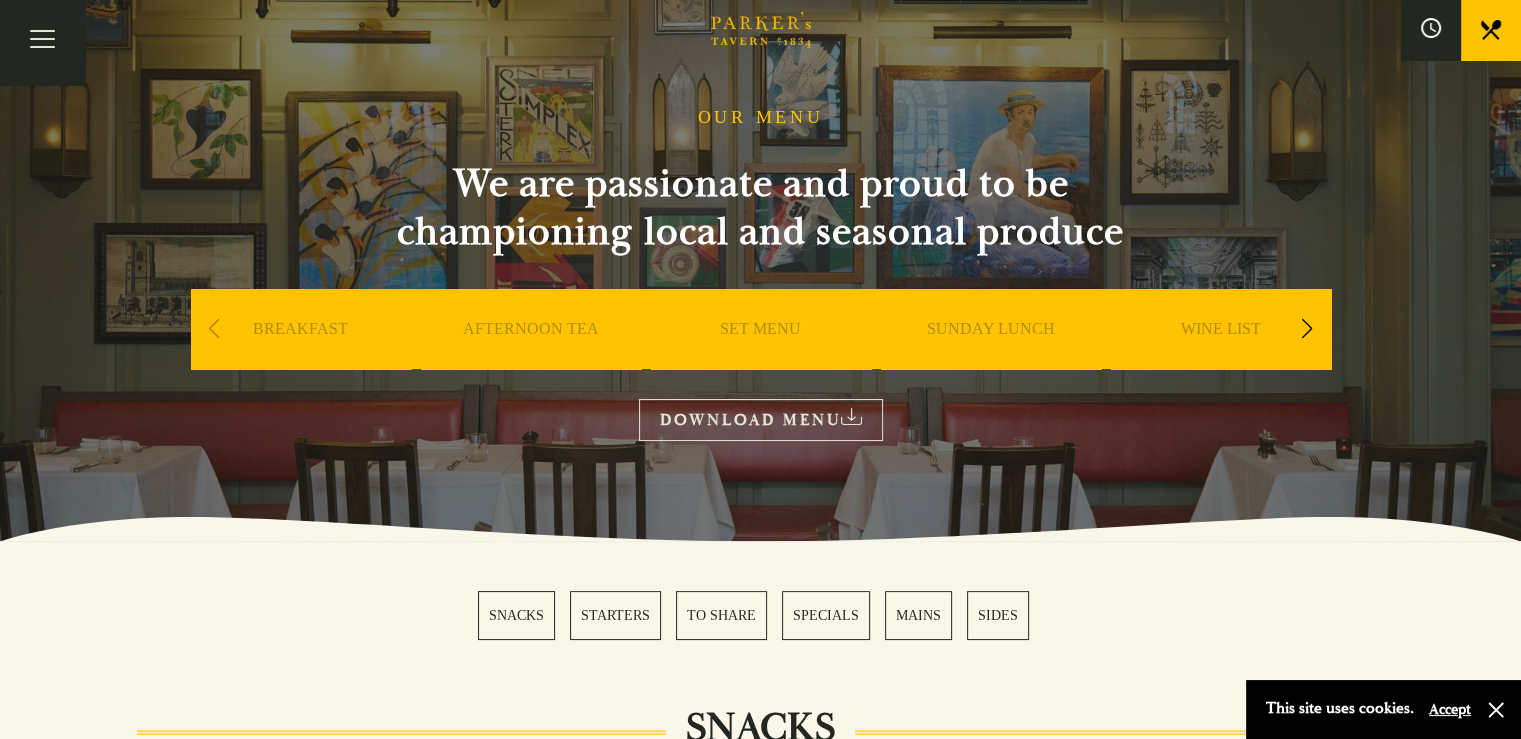 scroll, scrollTop: 0, scrollLeft: 0, axis: both 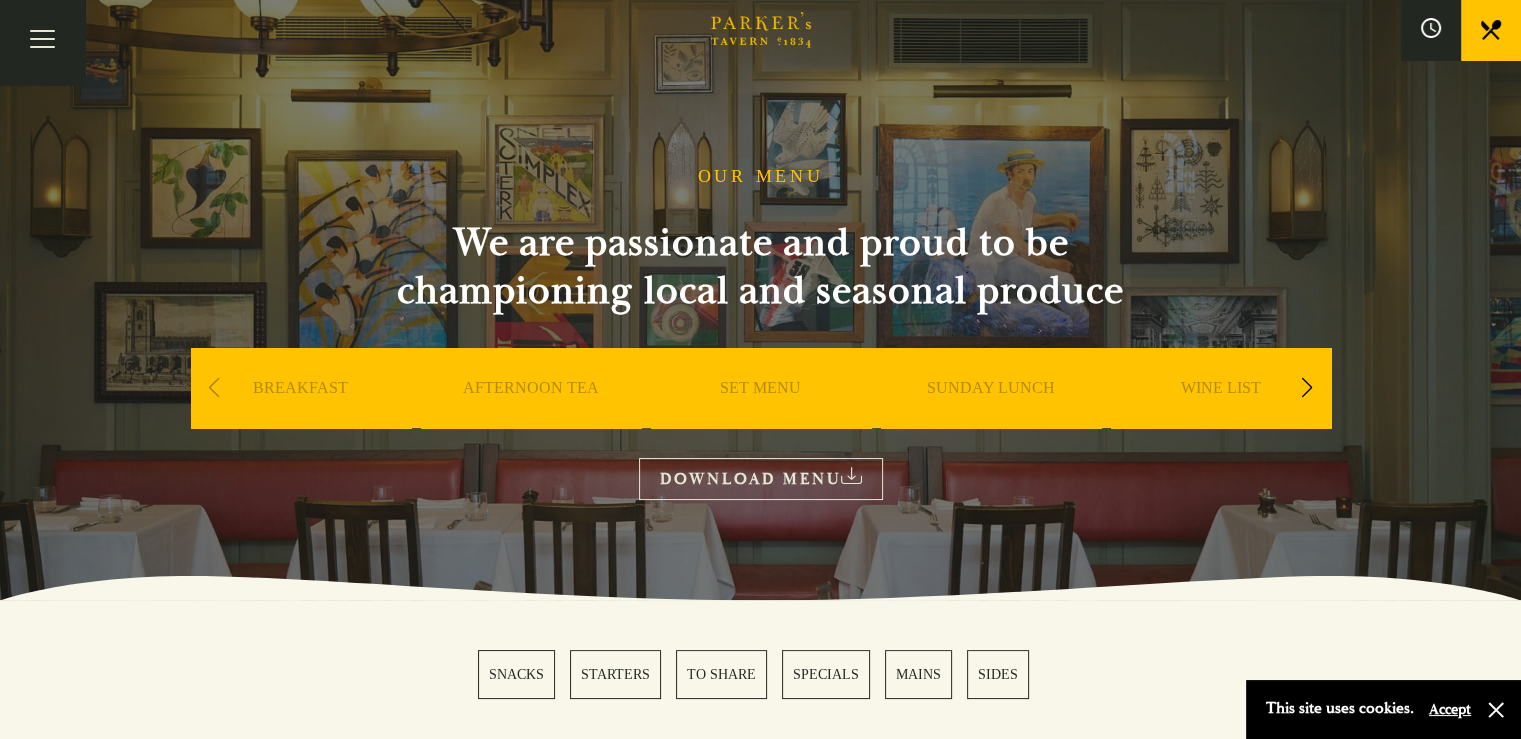 click on "All That Jazz" at bounding box center [0, 0] 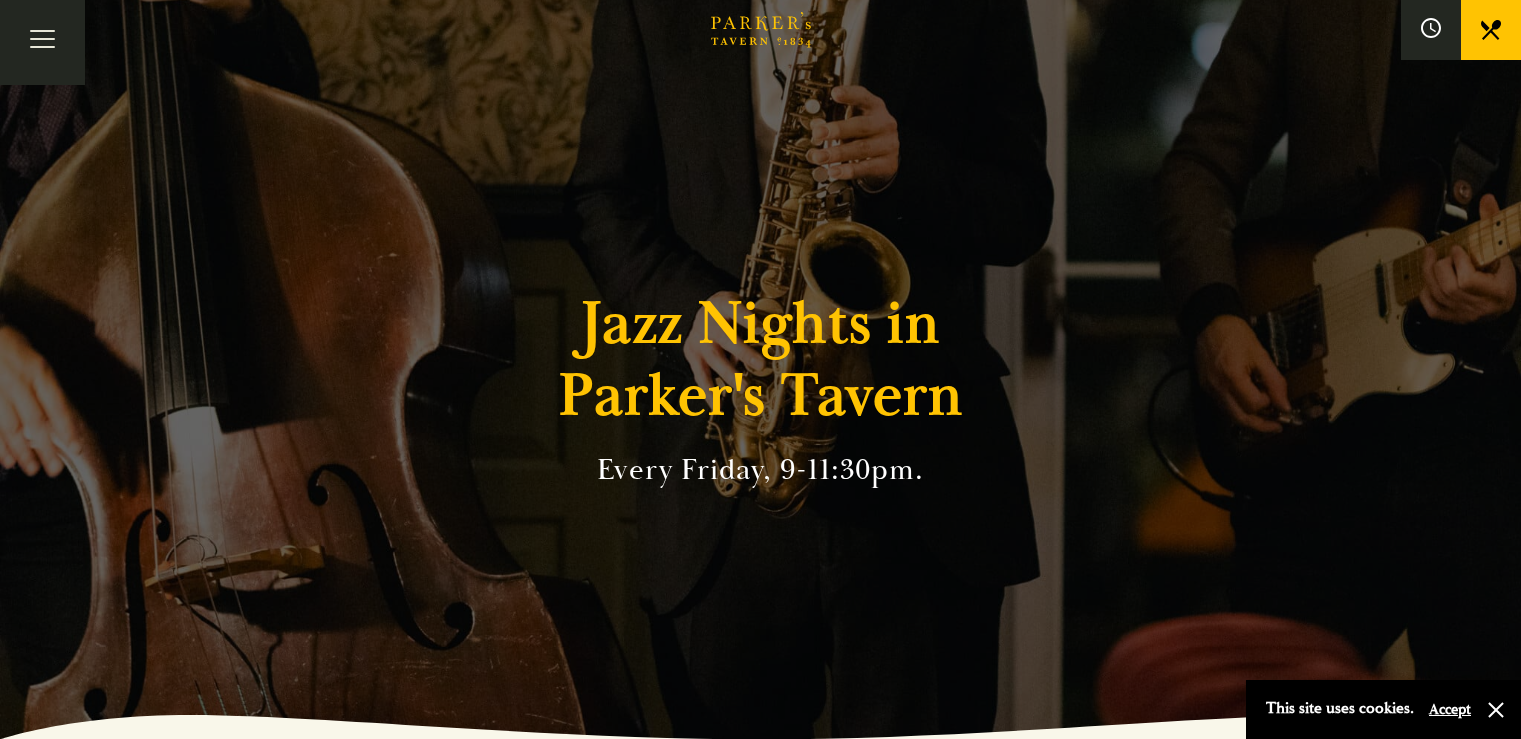 scroll, scrollTop: 0, scrollLeft: 0, axis: both 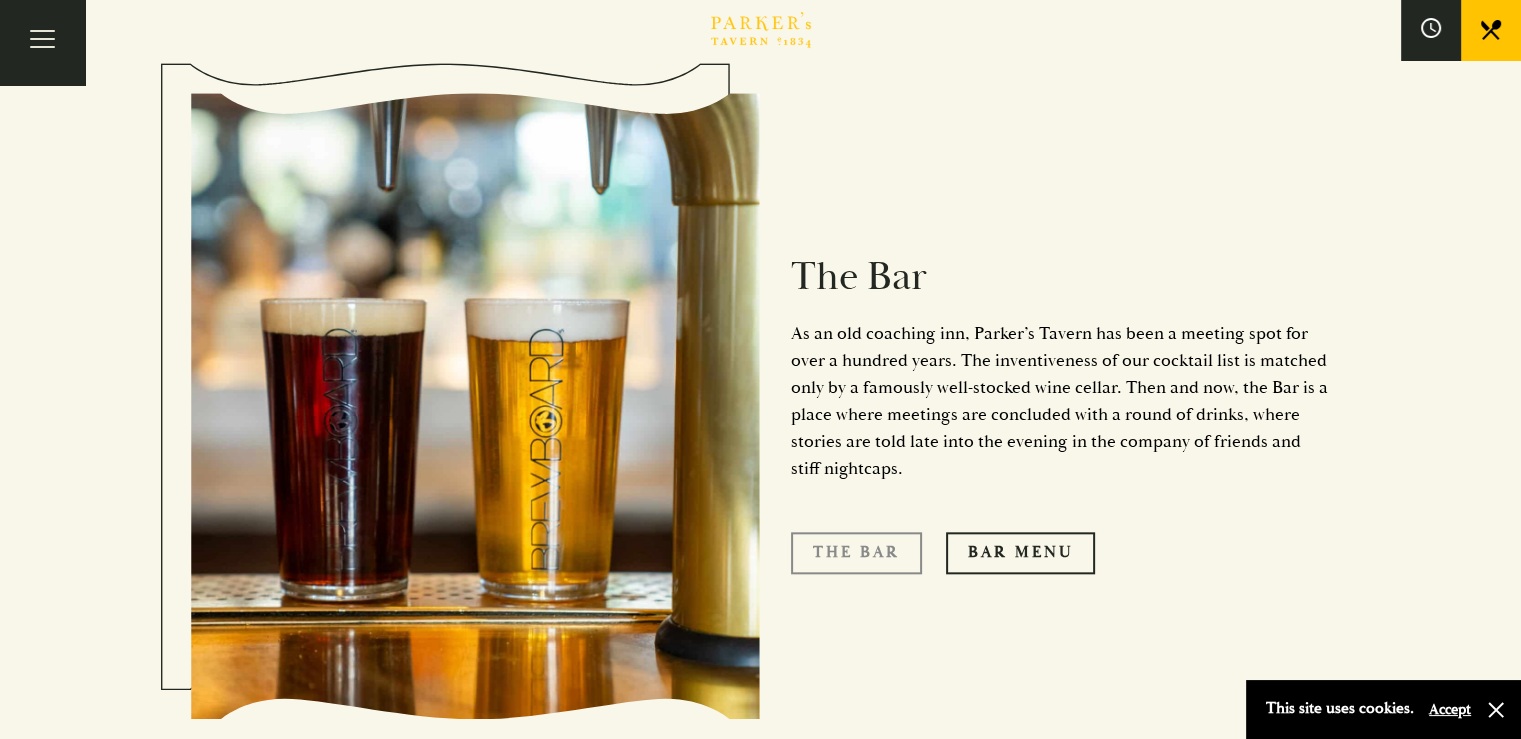 click on "The Bar" at bounding box center [856, 553] 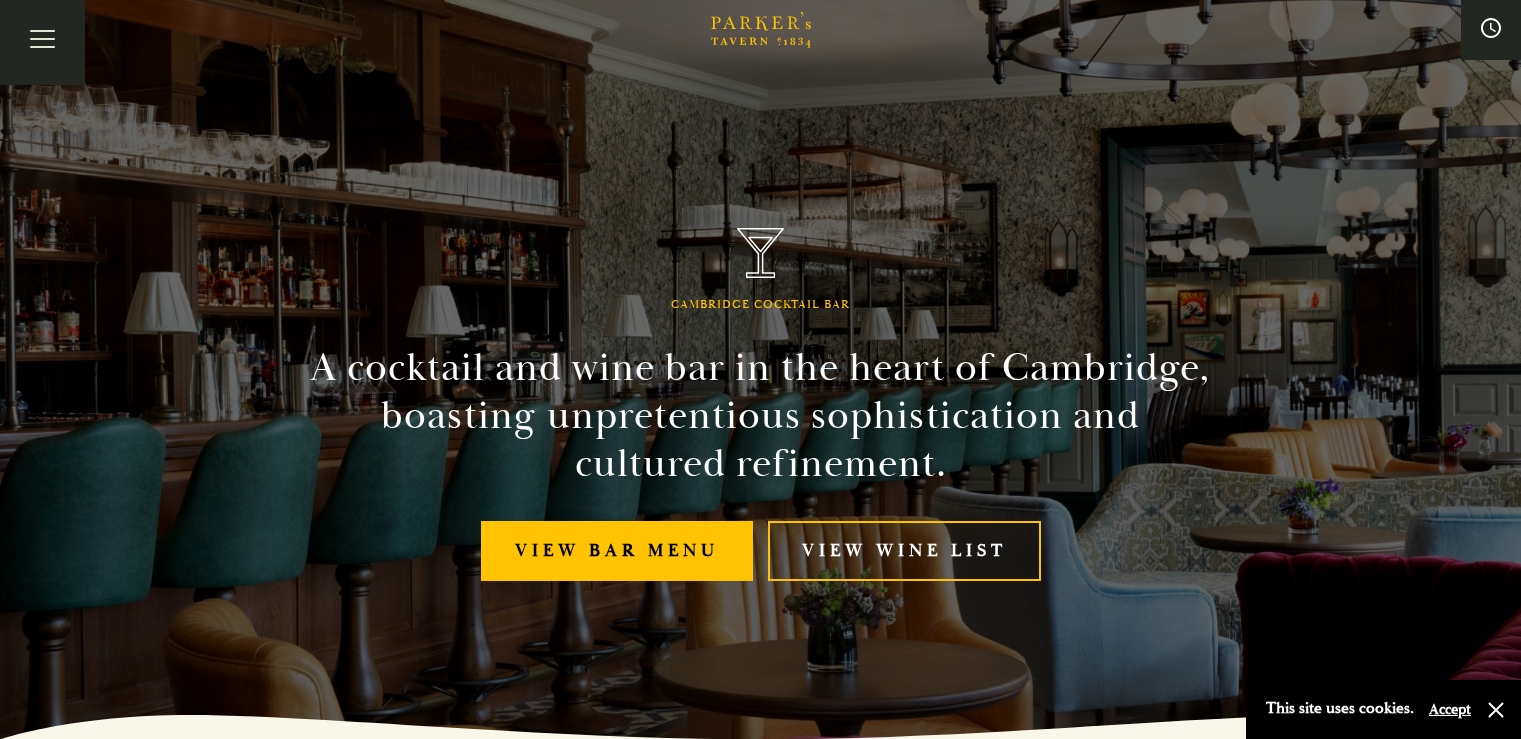 scroll, scrollTop: 0, scrollLeft: 0, axis: both 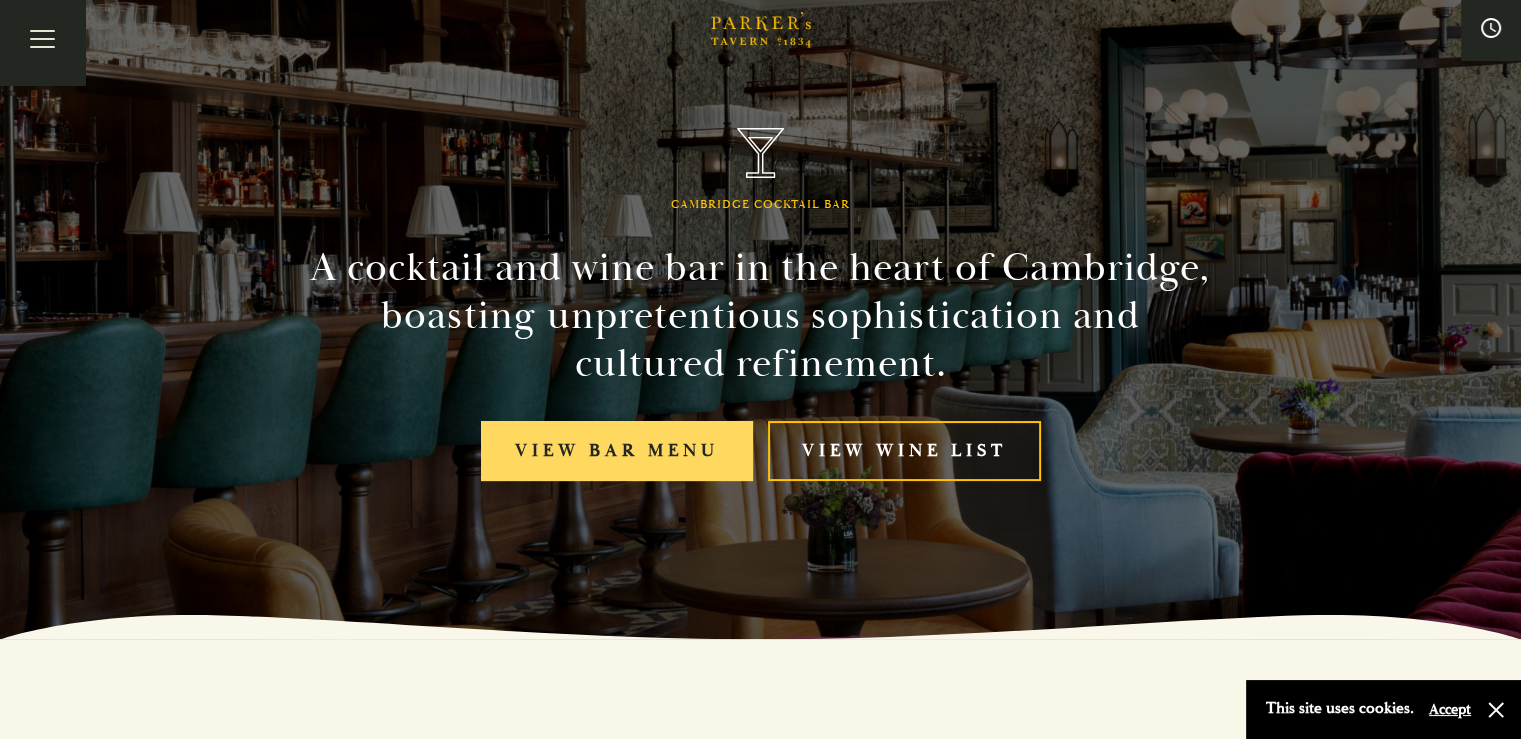 click on "View bar menu" at bounding box center [617, 451] 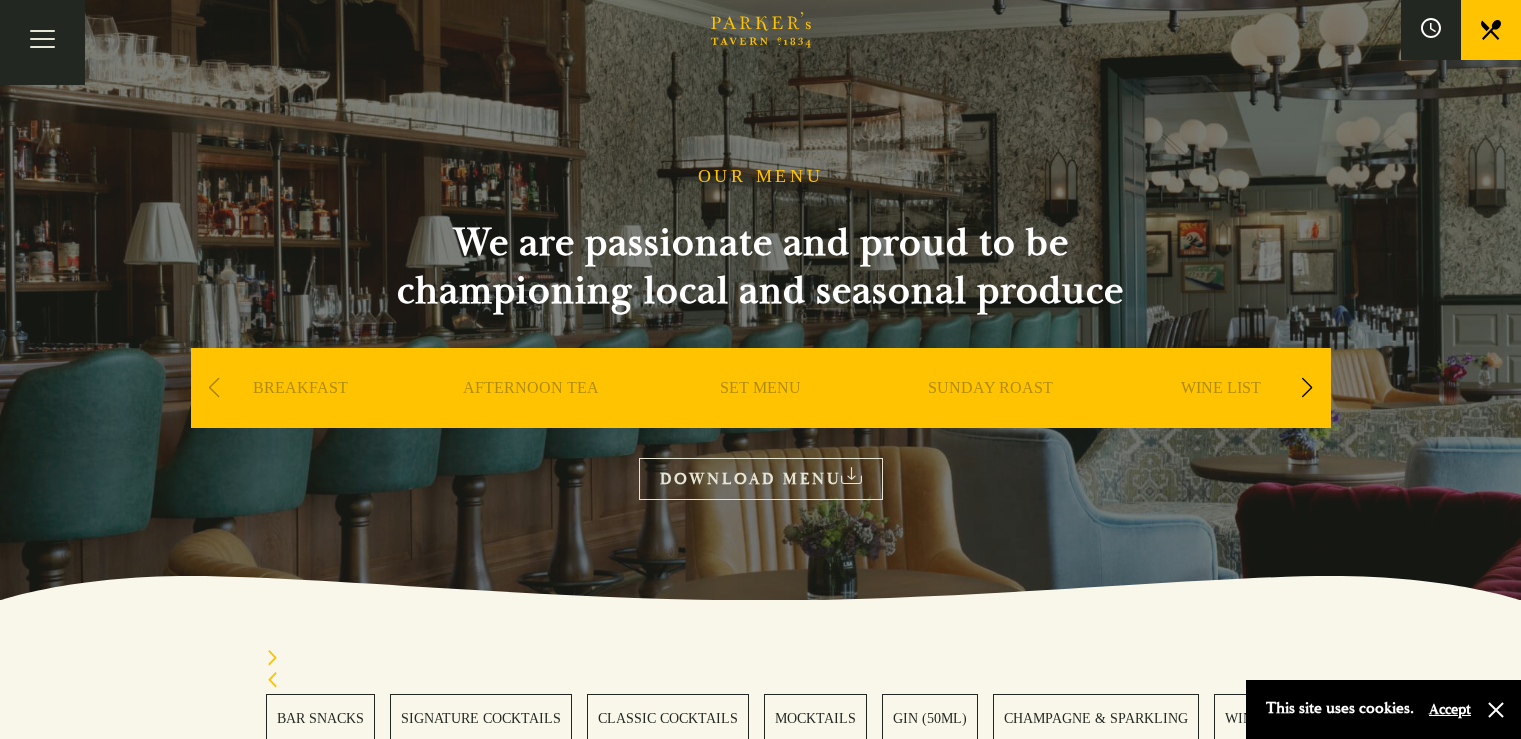 scroll, scrollTop: 0, scrollLeft: 0, axis: both 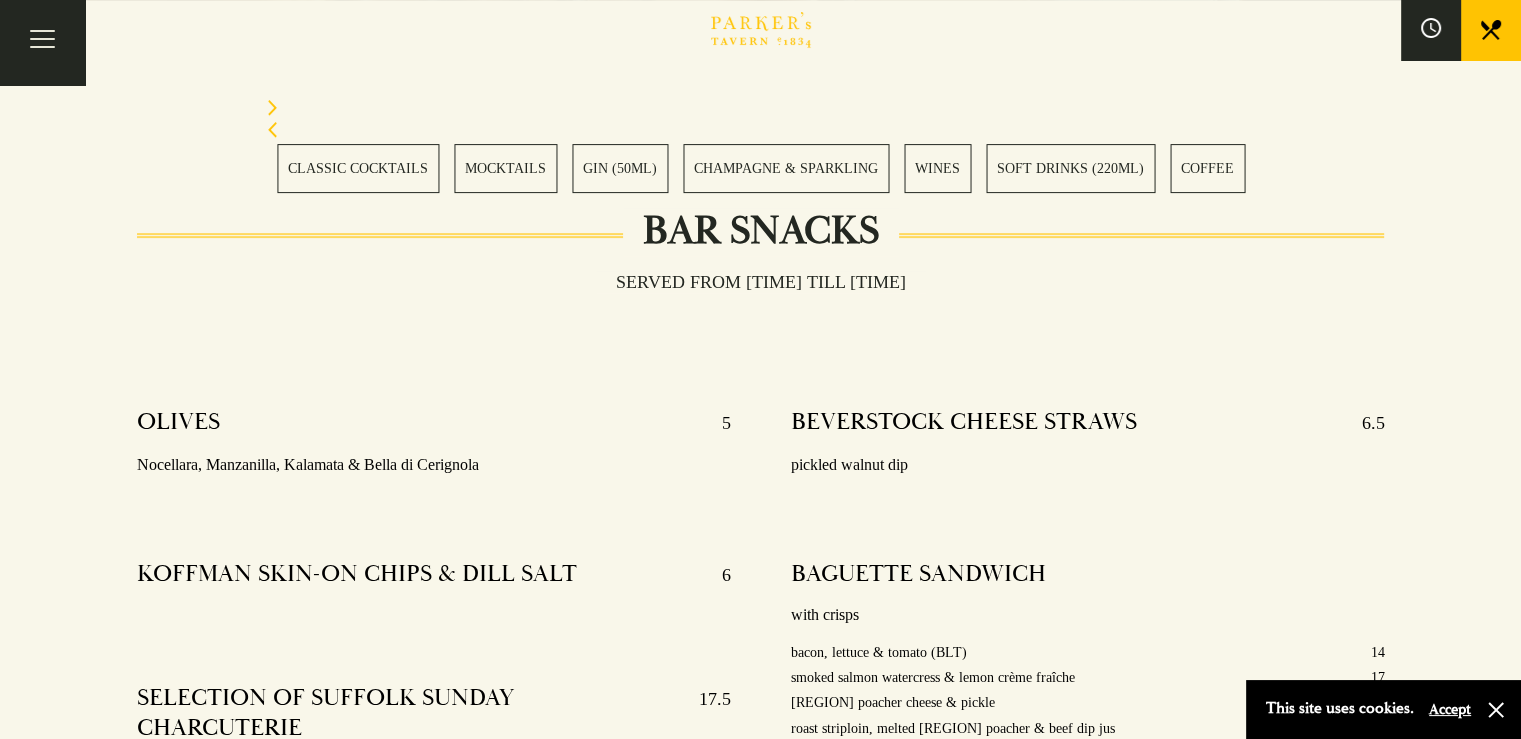 click on "WINES" at bounding box center [937, 168] 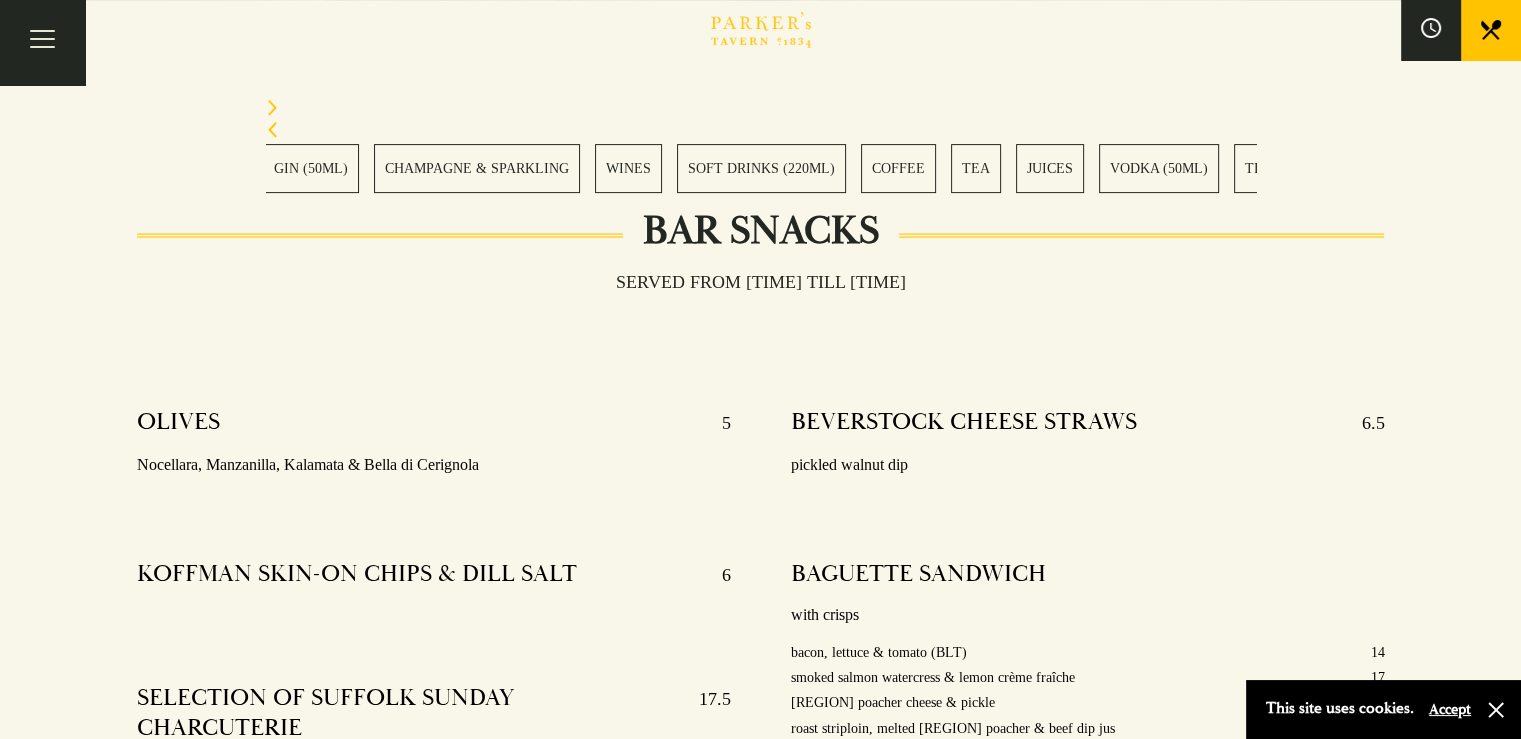 click on "SOFT DRINKS (220ML)" at bounding box center [761, 168] 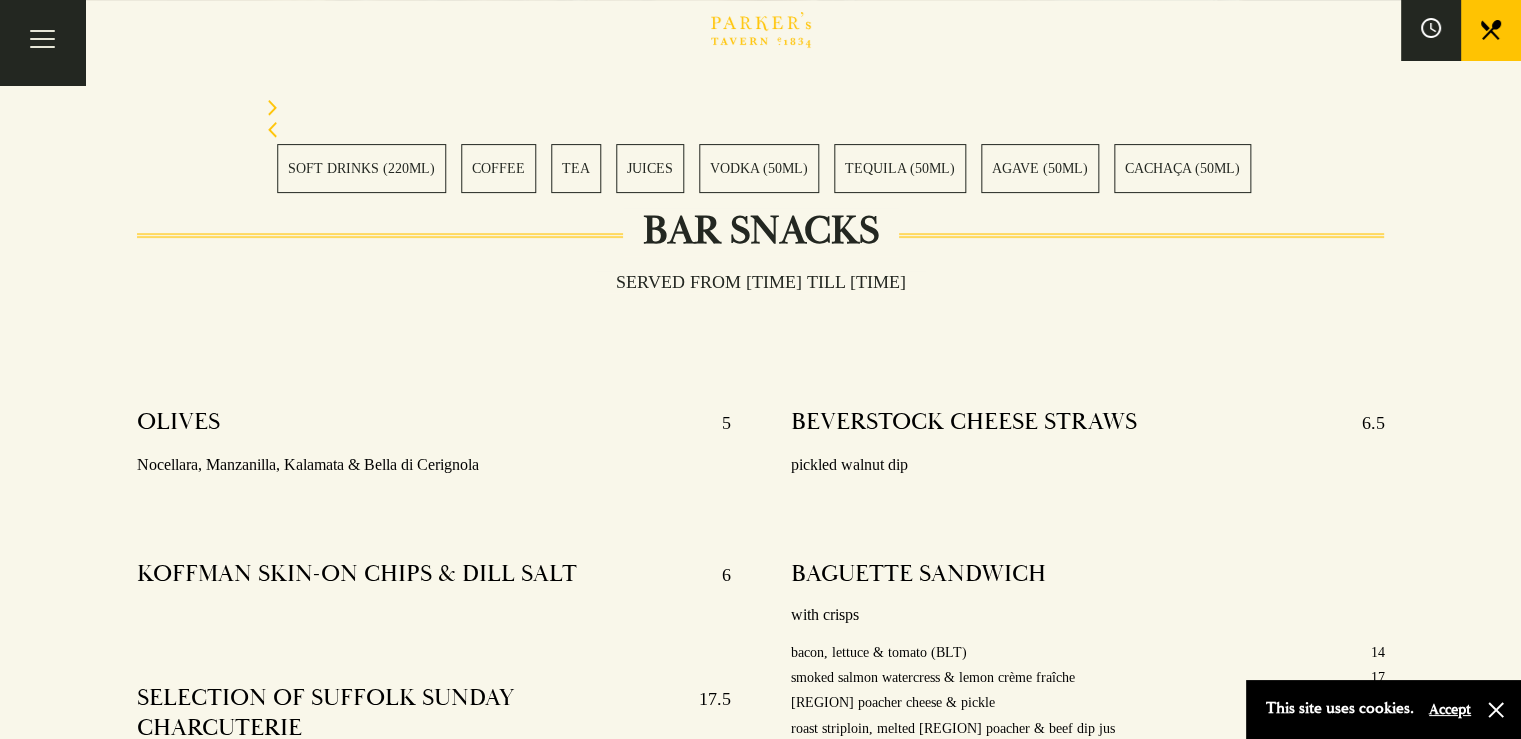 click on "VODKA (50ML)" at bounding box center (759, 168) 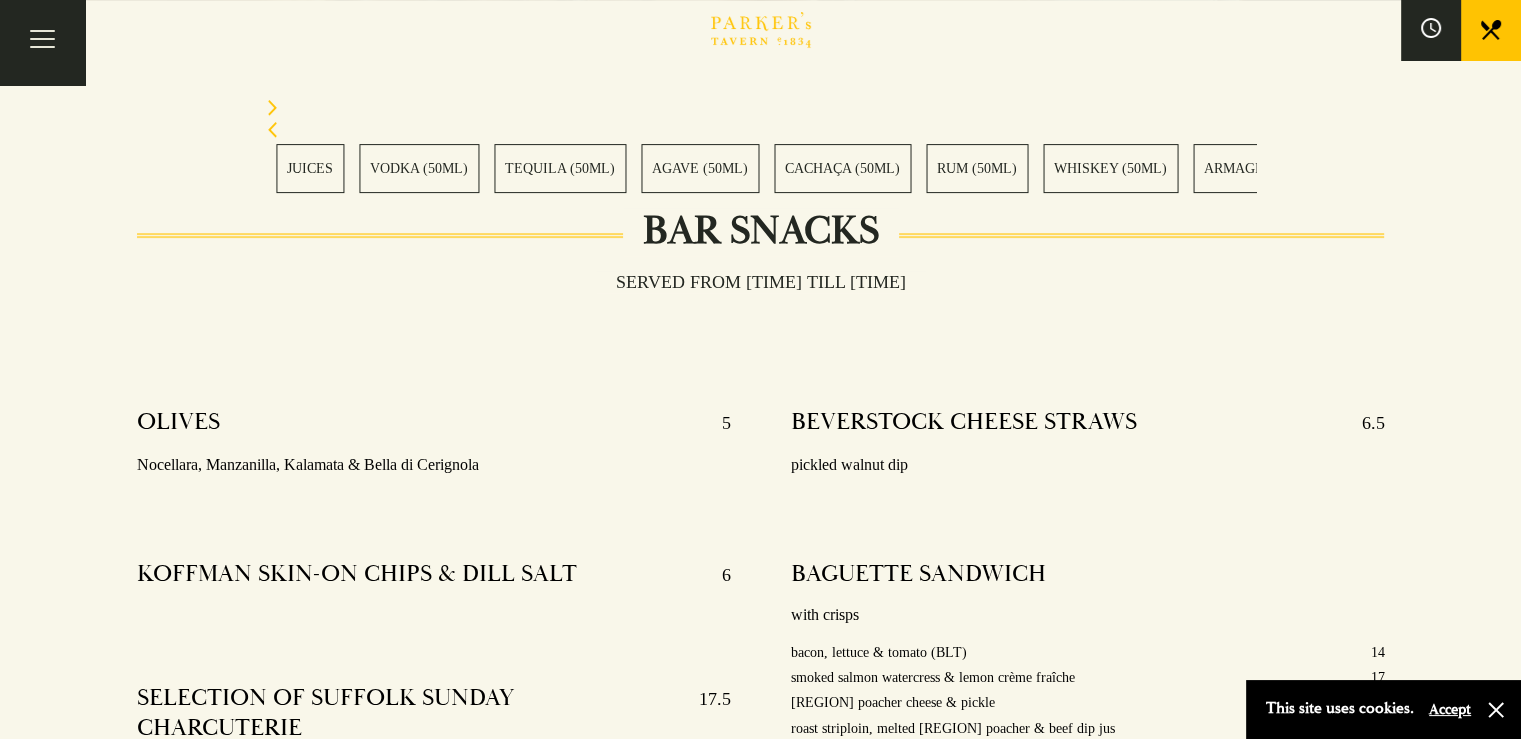 click on "BAR SNACKS     SIGNATURE COCKTAILS     CLASSIC COCKTAILS     MOCKTAILS     GIN (50ML)     CHAMPAGNE & SPARKLING     WINES     SOFT DRINKS (220ML)     COFFEE     TEA     JUICES     VODKA (50ML)     TEQUILA (50ML)     AGAVE (50ML)     CACHAÇA (50ML)     RUM (50ML)     WHISKEY (50ML)     ARMAGNAC (50ML)     COGNAC (50ML)     CALVADOS (50ML)     GRAPPA (50ML)     PISCO (50ML)     BAIJIU (50ML)     VERMOUTH (50ML)     PORT (70ML/750ML)     SHERRY (70ML/750ML)     LIQUEURS (50ML)     CIGARS" at bounding box center [760, 146] 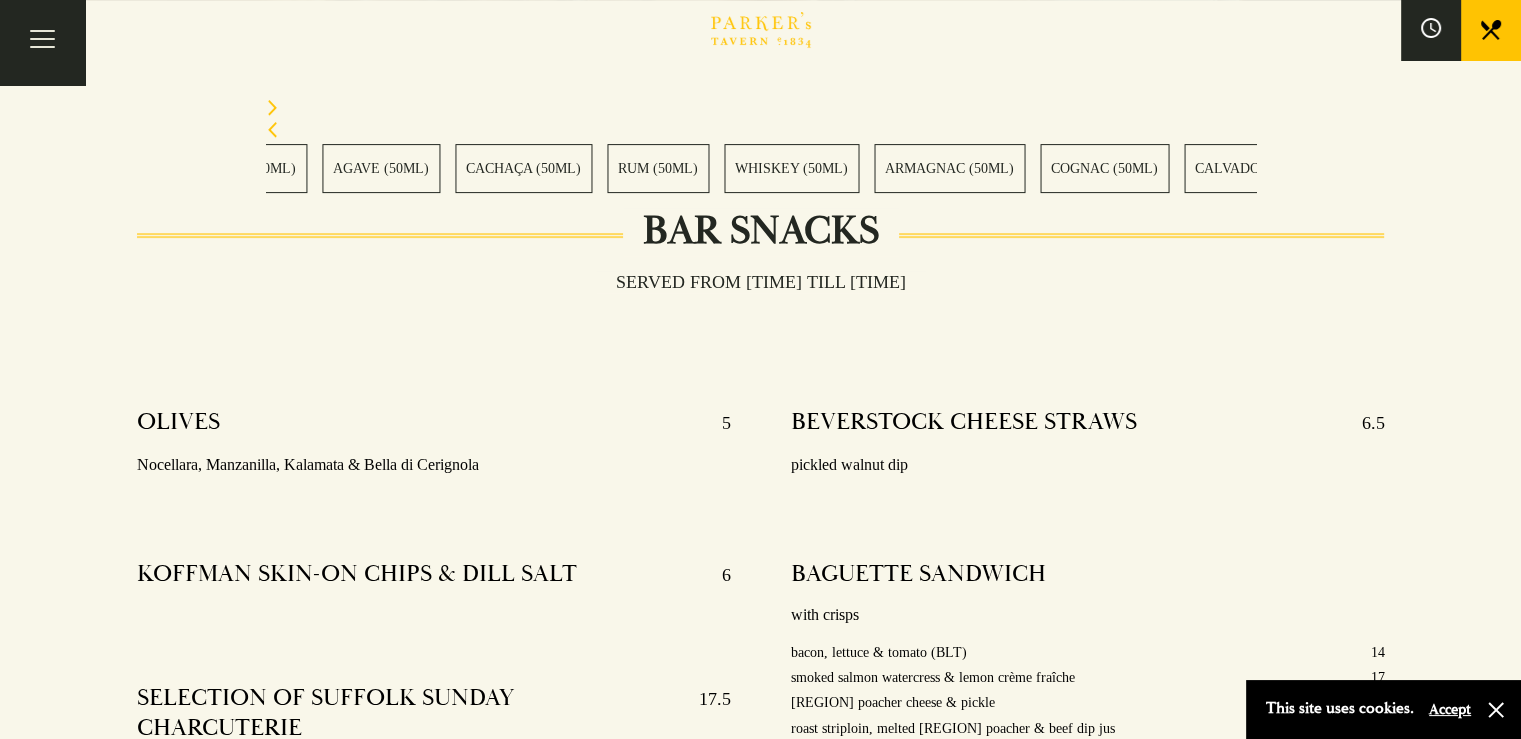 click on "BAR SNACKS     SIGNATURE COCKTAILS     CLASSIC COCKTAILS     MOCKTAILS     GIN (50ML)     CHAMPAGNE & SPARKLING     WINES     SOFT DRINKS (220ML)     COFFEE     TEA     JUICES     VODKA (50ML)     TEQUILA (50ML)     AGAVE (50ML)     CACHAÇA (50ML)     RUM (50ML)     WHISKEY (50ML)     ARMAGNAC (50ML)     COGNAC (50ML)     CALVADOS (50ML)     GRAPPA (50ML)     PISCO (50ML)     BAIJIU (50ML)     VERMOUTH (50ML)     PORT (70ML/750ML)     SHERRY (70ML/750ML)     LIQUEURS (50ML)     CIGARS" at bounding box center (760, 146) 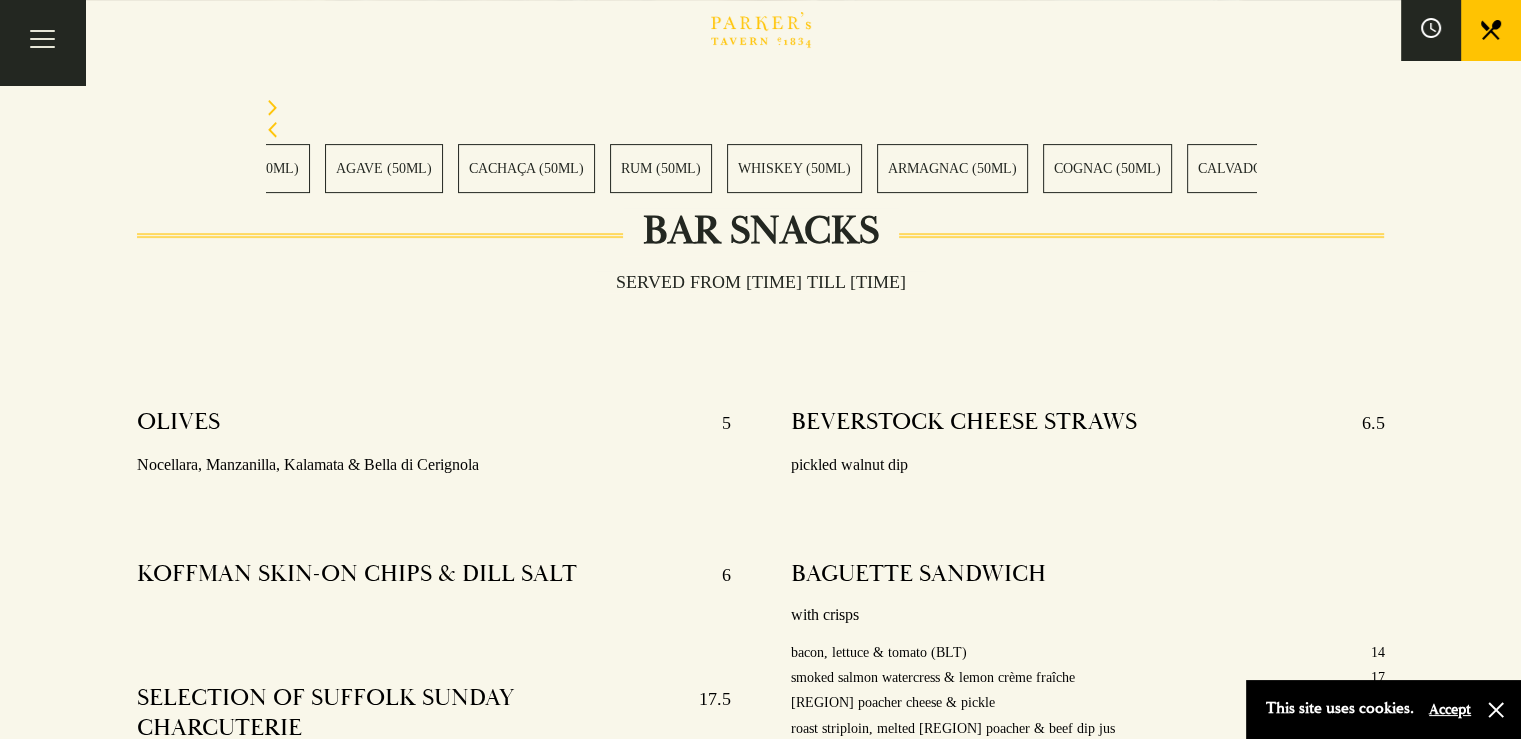 drag, startPoint x: 1160, startPoint y: 189, endPoint x: 844, endPoint y: 213, distance: 316.9101 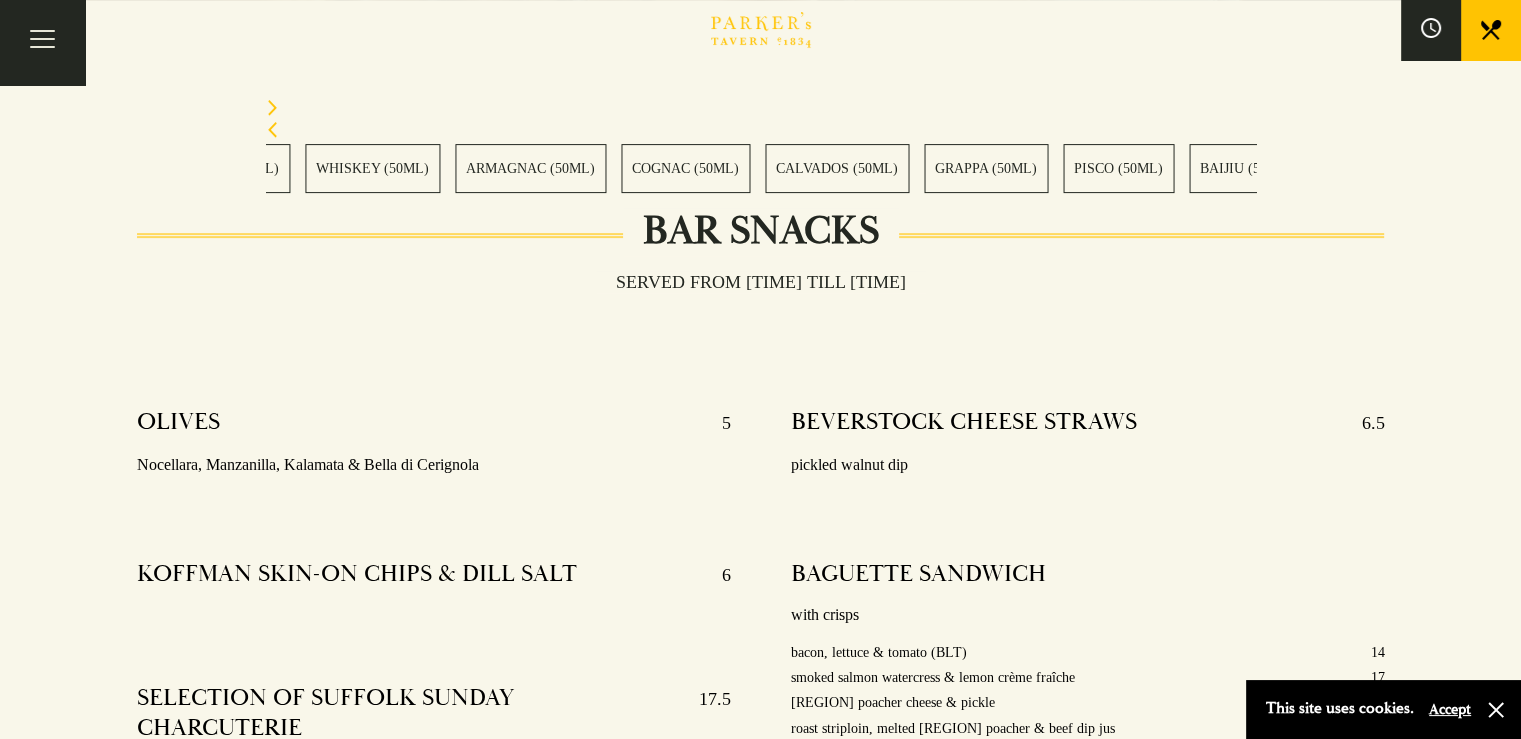 click on "BAR SNACKS     SIGNATURE COCKTAILS     CLASSIC COCKTAILS     MOCKTAILS     GIN (50ML)     CHAMPAGNE & SPARKLING     WINES     SOFT DRINKS (220ML)     COFFEE     TEA     JUICES     VODKA (50ML)     TEQUILA (50ML)     AGAVE (50ML)     CACHAÇA (50ML)     RUM (50ML)     WHISKEY (50ML)     ARMAGNAC (50ML)     COGNAC (50ML)     CALVADOS (50ML)     GRAPPA (50ML)     PISCO (50ML)     BAIJIU (50ML)     VERMOUTH (50ML)     PORT (70ML/750ML)     SHERRY (70ML/750ML)     LIQUEURS (50ML)     CIGARS" at bounding box center [761, 168] 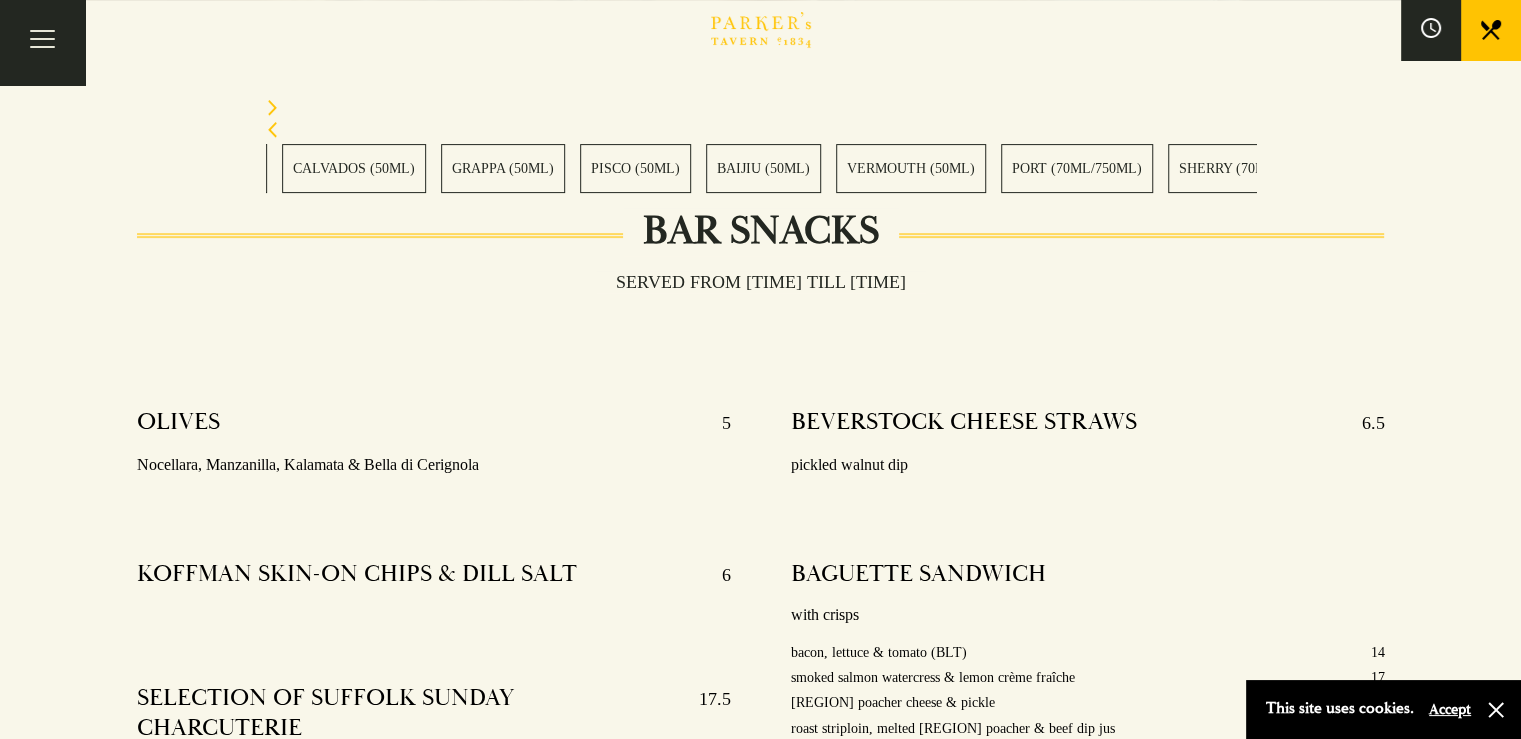 click on "BAIJIU (50ML)" at bounding box center [763, 168] 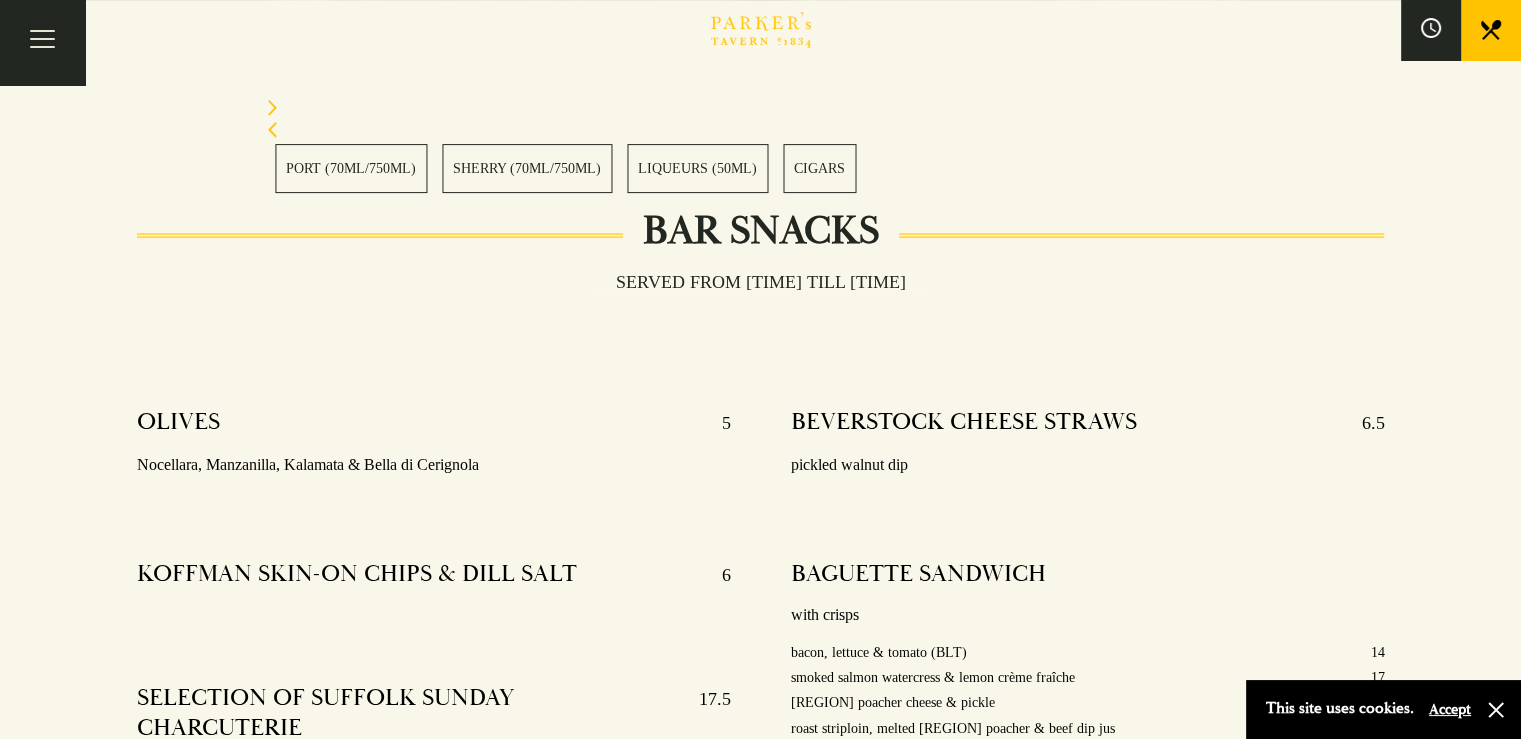 click on "SHERRY (70ML/750ML)" at bounding box center [527, 168] 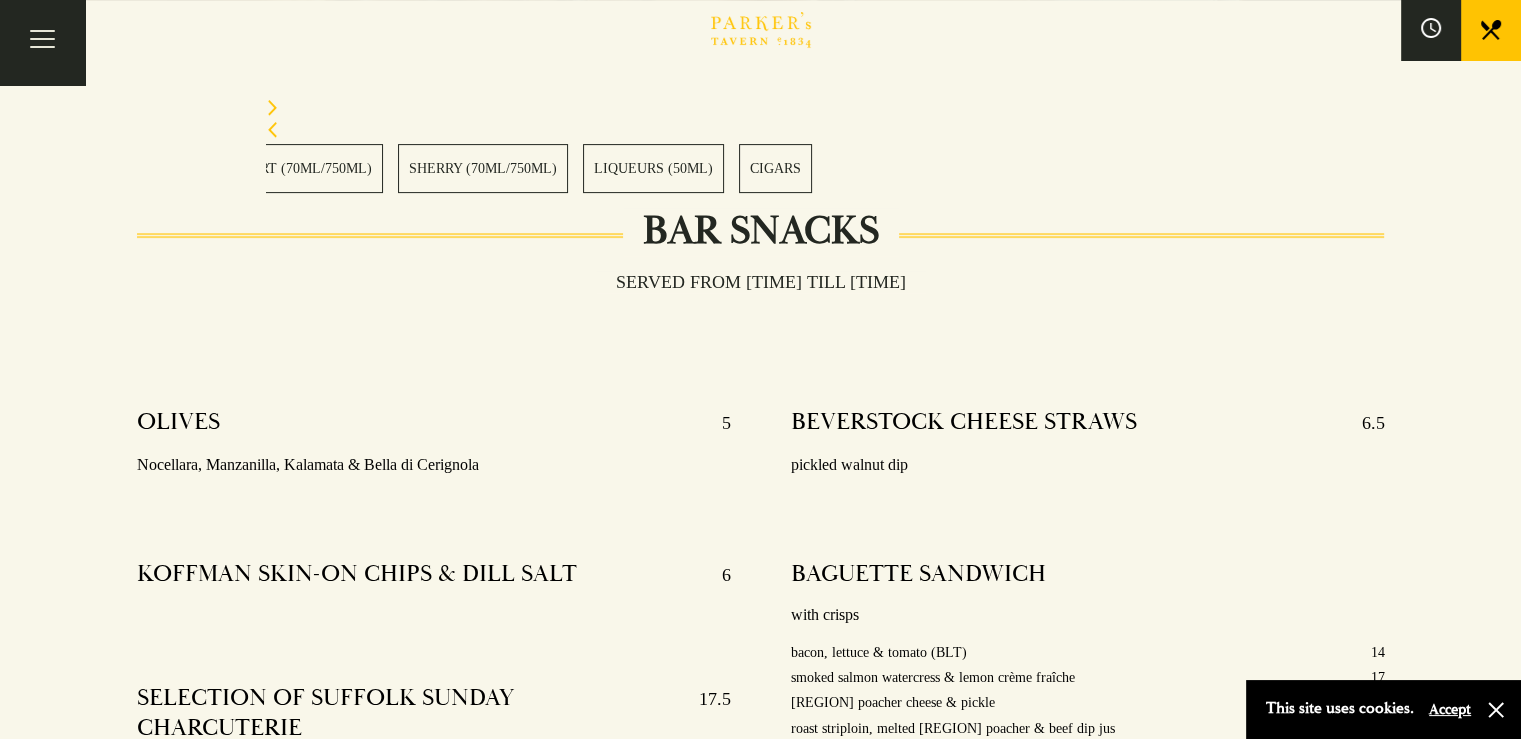 click on "CIGARS" at bounding box center (775, 168) 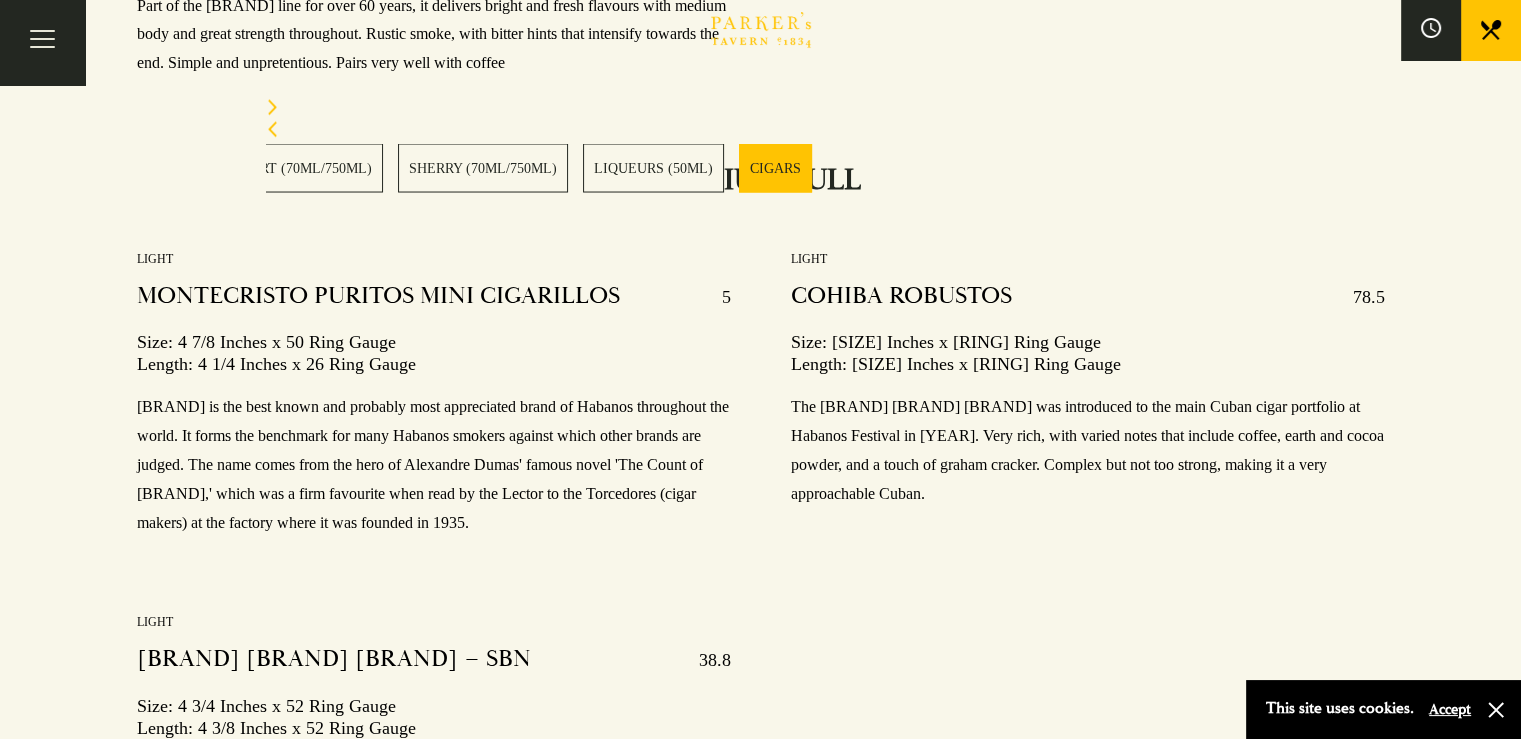 scroll, scrollTop: 26926, scrollLeft: 0, axis: vertical 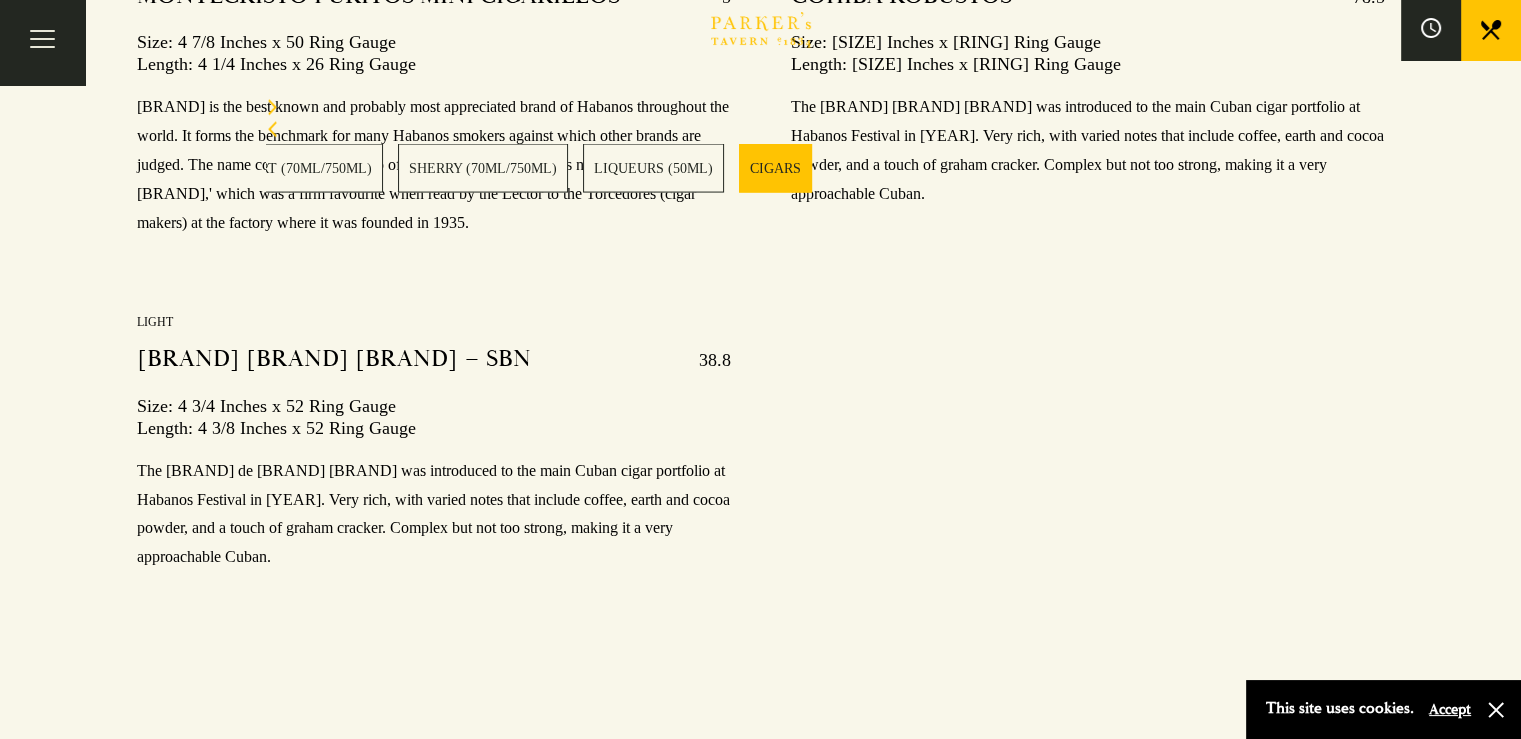 click on "BAR SNACKS     SIGNATURE COCKTAILS     CLASSIC COCKTAILS     MOCKTAILS     GIN (50ML)     CHAMPAGNE & SPARKLING     WINES     SOFT DRINKS (220ML)     COFFEE     TEA     JUICES     VODKA (50ML)     TEQUILA (50ML)     AGAVE (50ML)     CACHAÇA (50ML)     RUM (50ML)     WHISKEY (50ML)     ARMAGNAC (50ML)     COGNAC (50ML)     CALVADOS (50ML)     GRAPPA (50ML)     PISCO (50ML)     BAIJIU (50ML)     VERMOUTH (50ML)     PORT (70ML/750ML)     SHERRY (70ML/750ML)     LIQUEURS (50ML)     CIGARS" at bounding box center (760, 146) 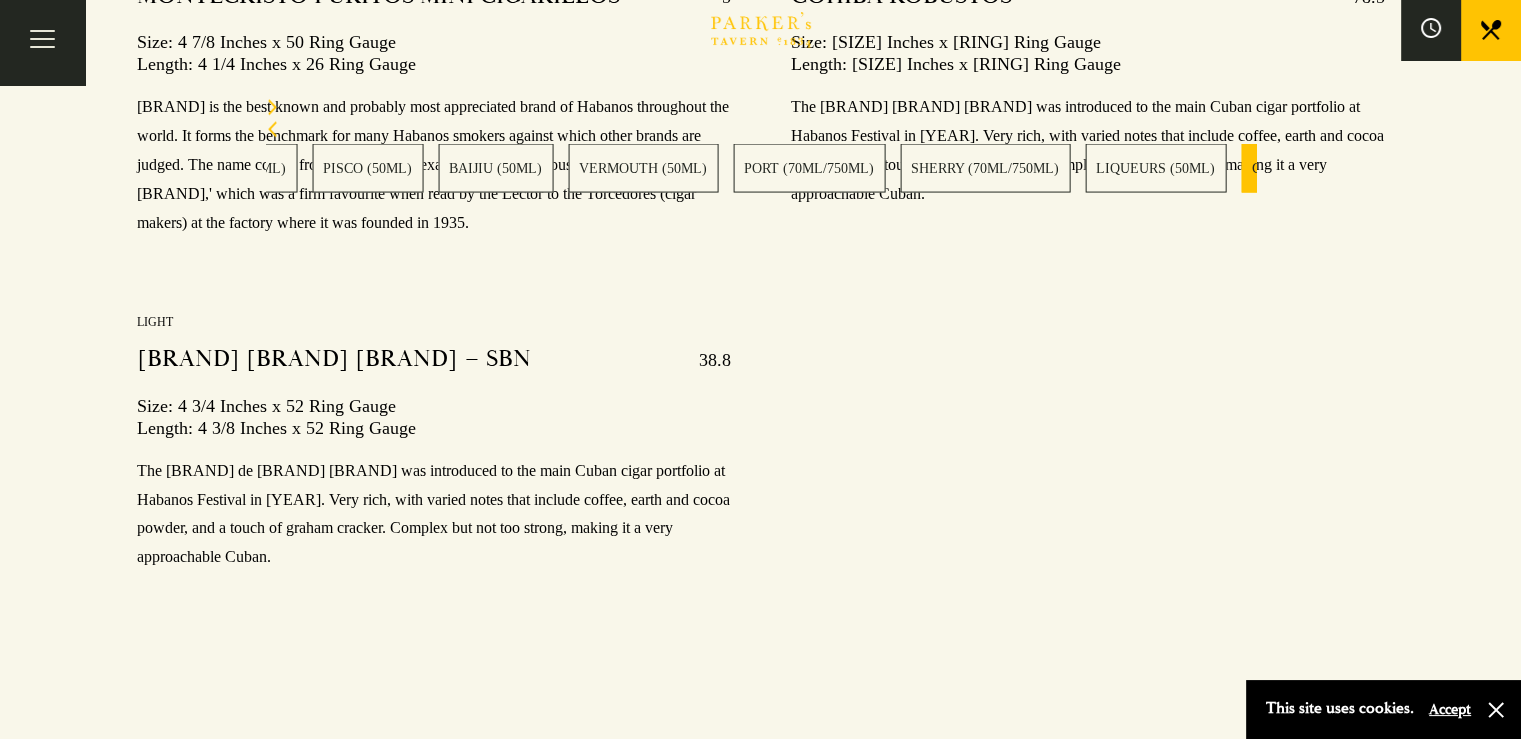 click on "BAIJIU (50ML)" at bounding box center (495, 168) 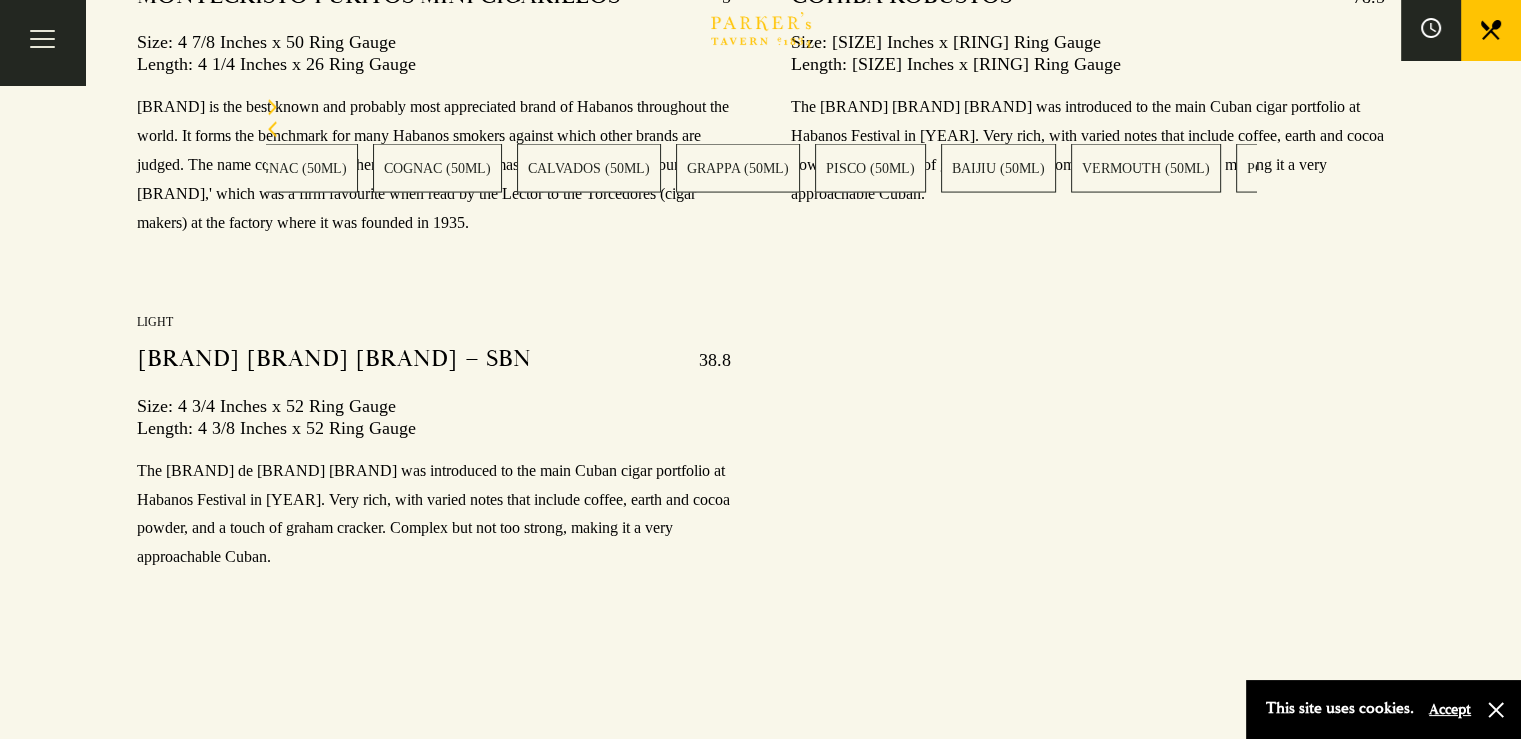 click on "BAR SNACKS     SIGNATURE COCKTAILS     CLASSIC COCKTAILS     MOCKTAILS     GIN (50ML)     CHAMPAGNE & SPARKLING     WINES     SOFT DRINKS (220ML)     COFFEE     TEA     JUICES     VODKA (50ML)     TEQUILA (50ML)     AGAVE (50ML)     CACHAÇA (50ML)     RUM (50ML)     WHISKEY (50ML)     ARMAGNAC (50ML)     COGNAC (50ML)     CALVADOS (50ML)     GRAPPA (50ML)     PISCO (50ML)     BAIJIU (50ML)     VERMOUTH (50ML)     PORT (70ML/750ML)     SHERRY (70ML/750ML)     LIQUEURS (50ML)     CIGARS" at bounding box center (760, 146) 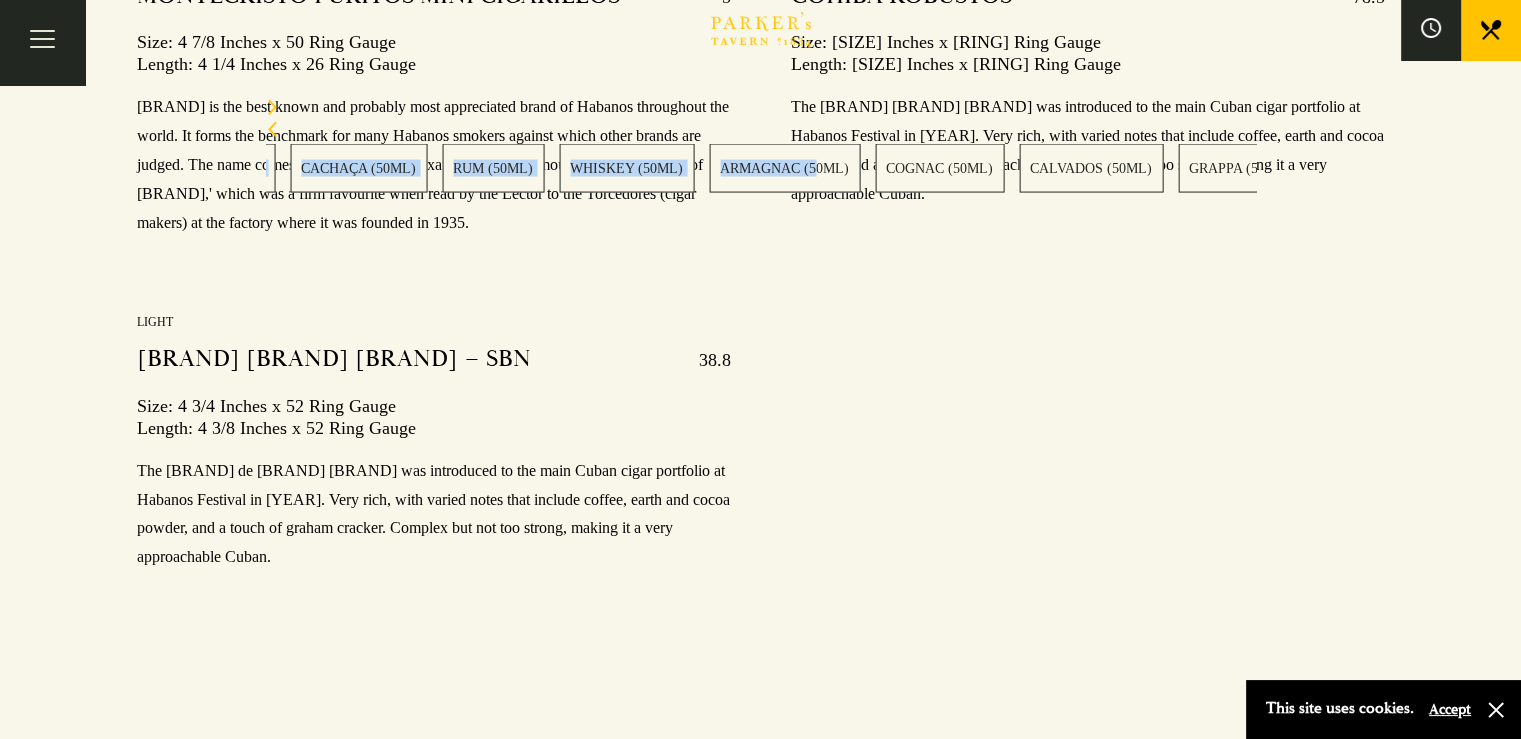 drag, startPoint x: 705, startPoint y: 150, endPoint x: 1012, endPoint y: 170, distance: 307.6508 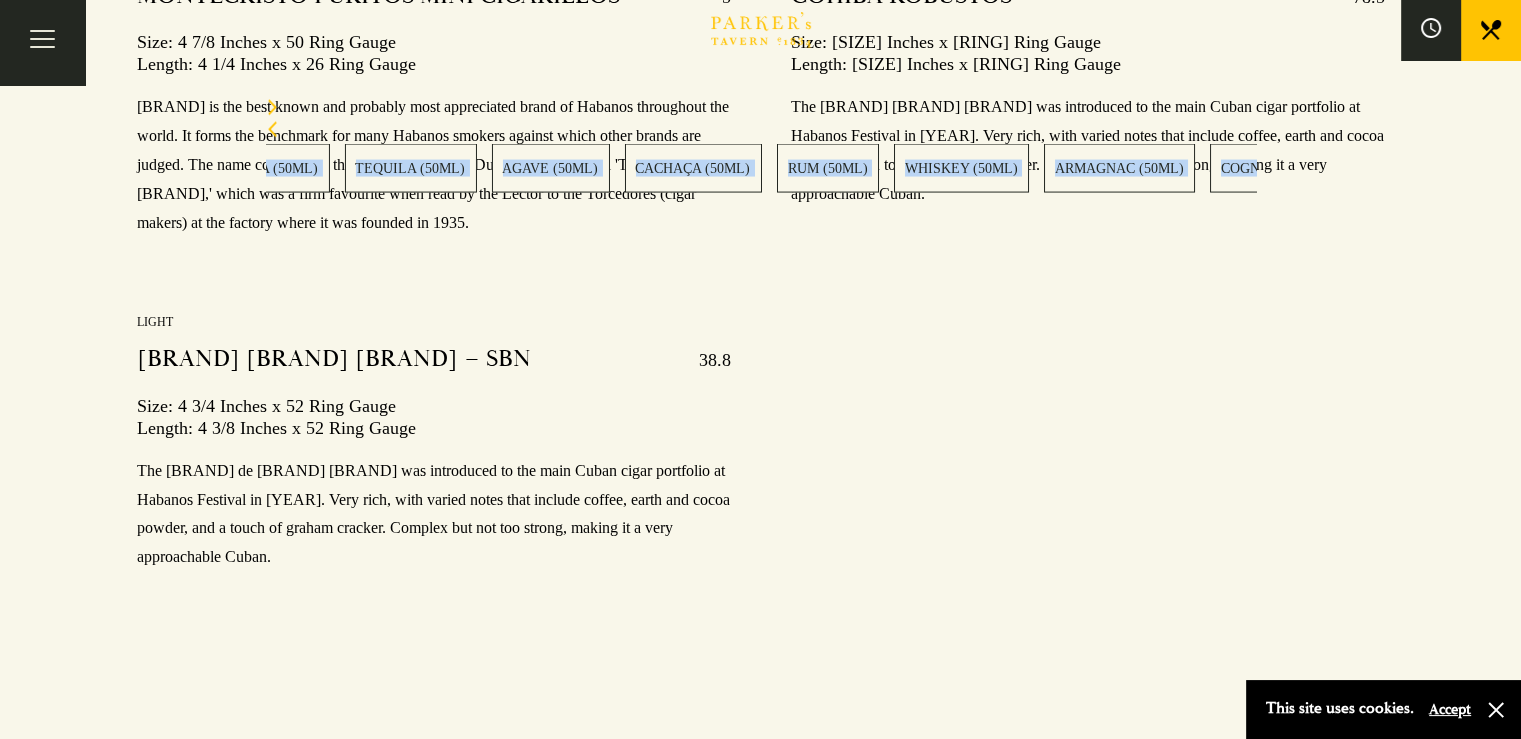 click on "BAR SNACKS     SIGNATURE COCKTAILS     CLASSIC COCKTAILS     MOCKTAILS     GIN (50ML)     CHAMPAGNE & SPARKLING     WINES     SOFT DRINKS (220ML)     COFFEE     TEA     JUICES     VODKA (50ML)     TEQUILA (50ML)     AGAVE (50ML)     CACHAÇA (50ML)     RUM (50ML)     WHISKEY (50ML)     ARMAGNAC (50ML)     COGNAC (50ML)     CALVADOS (50ML)     GRAPPA (50ML)     PISCO (50ML)     BAIJIU (50ML)     VERMOUTH (50ML)     PORT (70ML/750ML)     SHERRY (70ML/750ML)     LIQUEURS (50ML)     CIGARS" at bounding box center [761, 168] 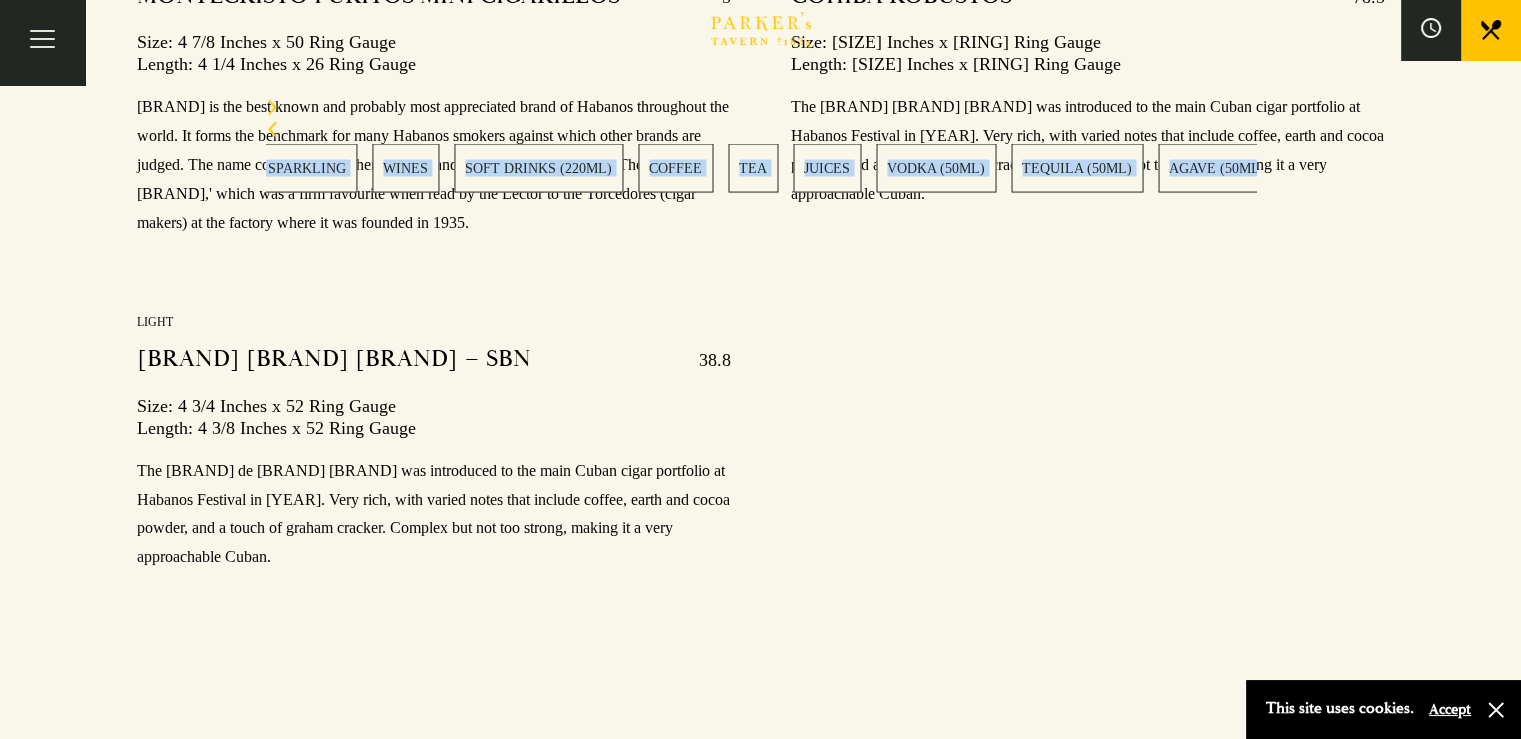 click on "TEQUILA (50ML)" at bounding box center (1077, 168) 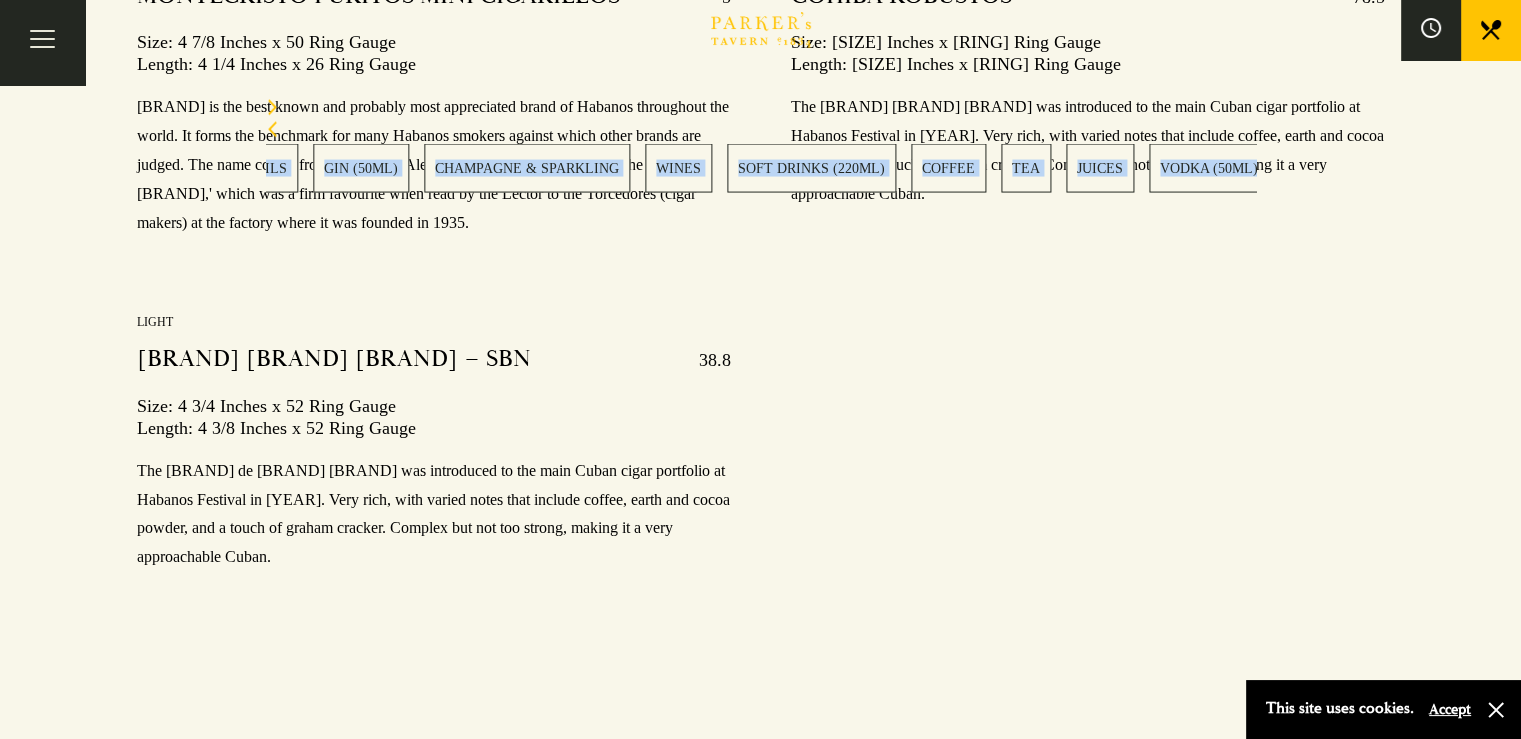 click on "SOFT DRINKS (220ML)" at bounding box center (811, 168) 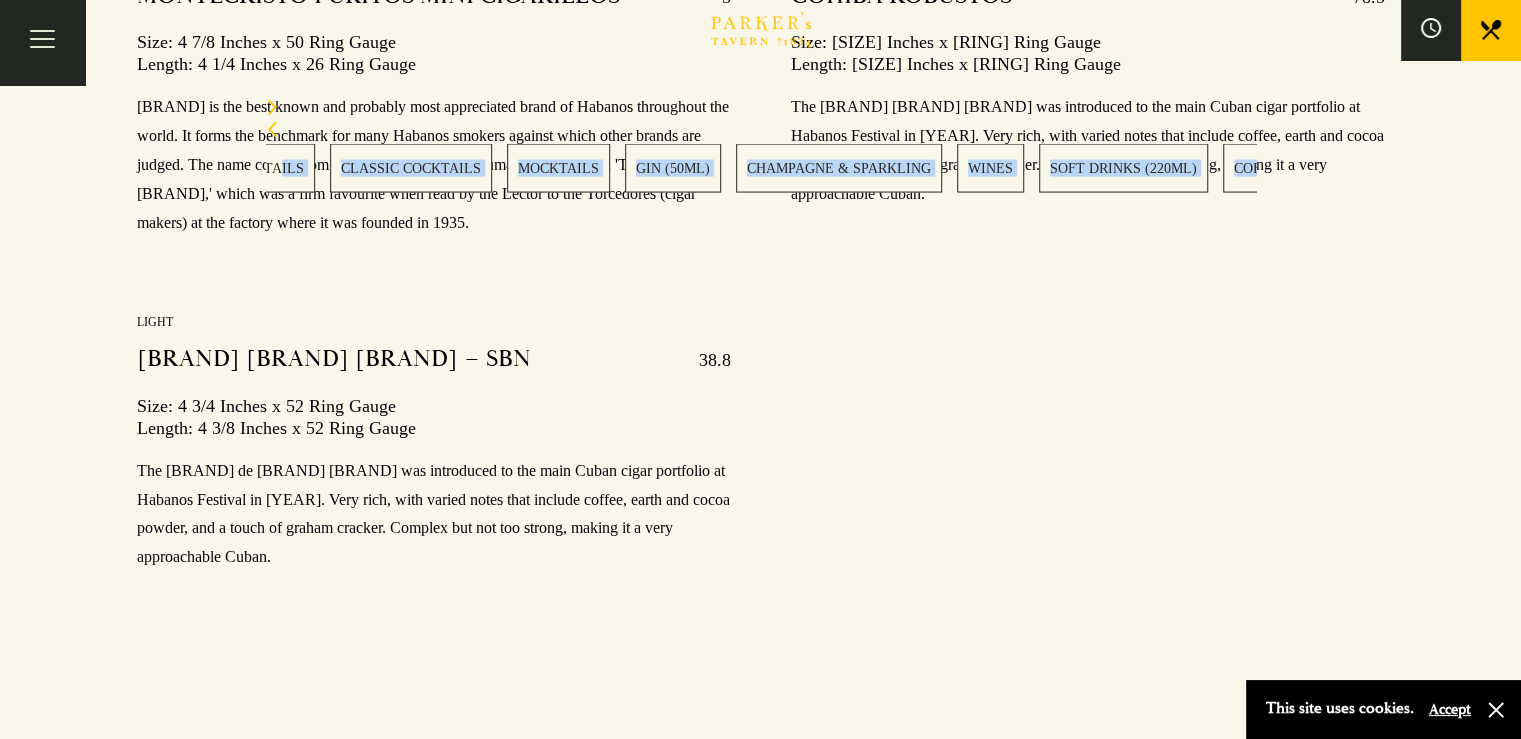 click on "CHAMPAGNE & SPARKLING" at bounding box center [839, 168] 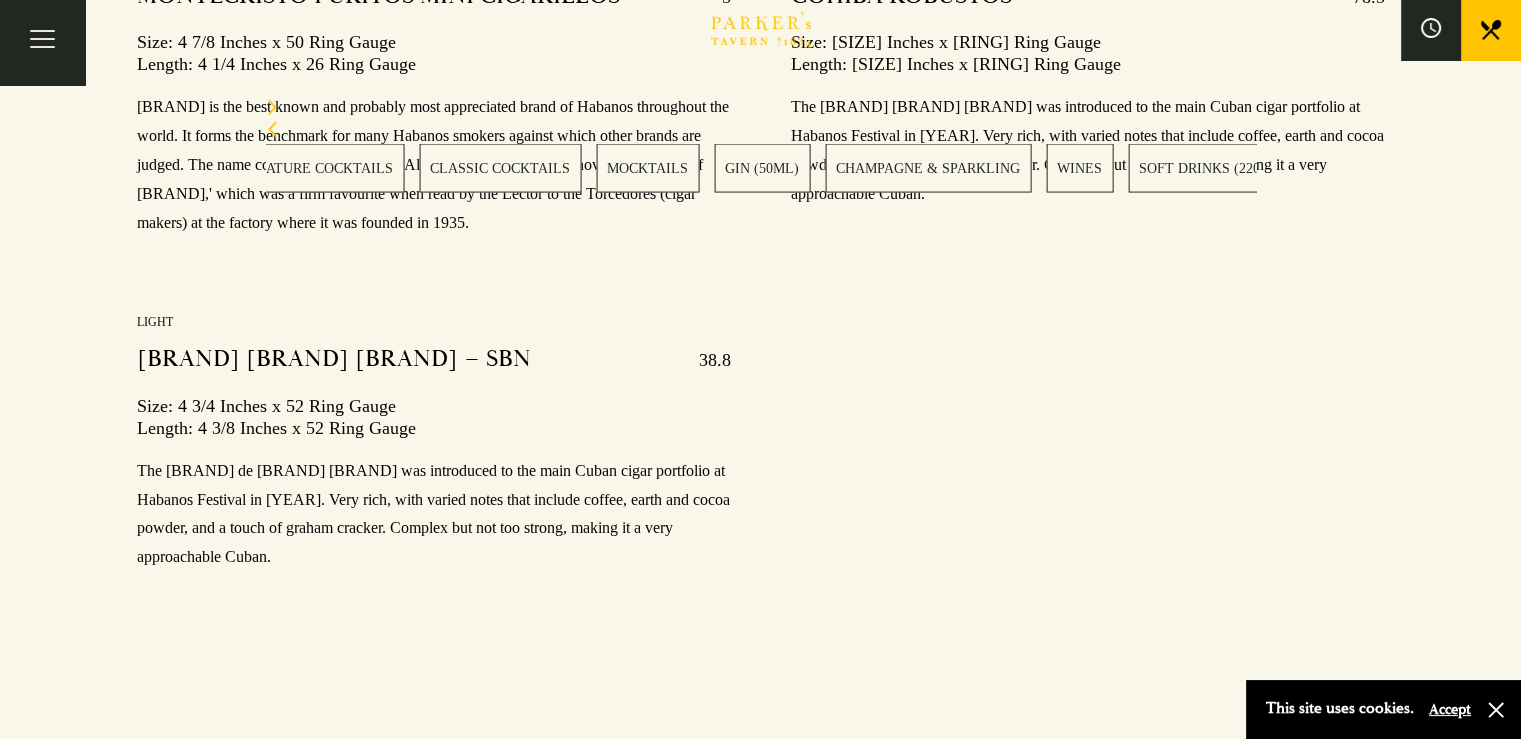 click at bounding box center [434, 244] 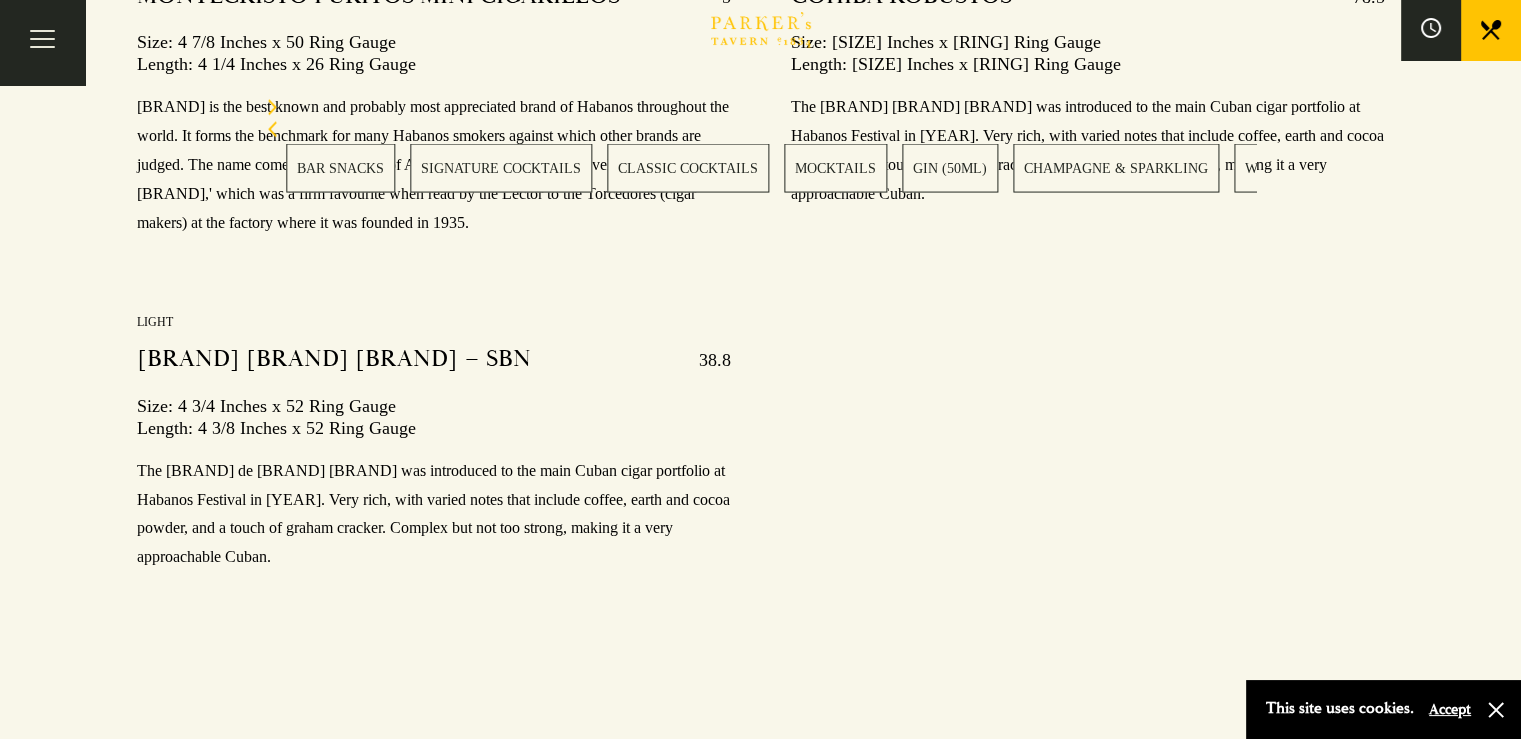 click on "BAR SNACKS     SIGNATURE COCKTAILS     CLASSIC COCKTAILS     MOCKTAILS     GIN (50ML)     CHAMPAGNE & SPARKLING     WINES     SOFT DRINKS (220ML)     COFFEE     TEA     JUICES     VODKA (50ML)     TEQUILA (50ML)     AGAVE (50ML)     CACHAÇA (50ML)     RUM (50ML)     WHISKEY (50ML)     ARMAGNAC (50ML)     COGNAC (50ML)     CALVADOS (50ML)     GRAPPA (50ML)     PISCO (50ML)     BAIJIU (50ML)     VERMOUTH (50ML)     PORT (70ML/750ML)     SHERRY (70ML/750ML)     LIQUEURS (50ML)     CIGARS" at bounding box center (781, 168) 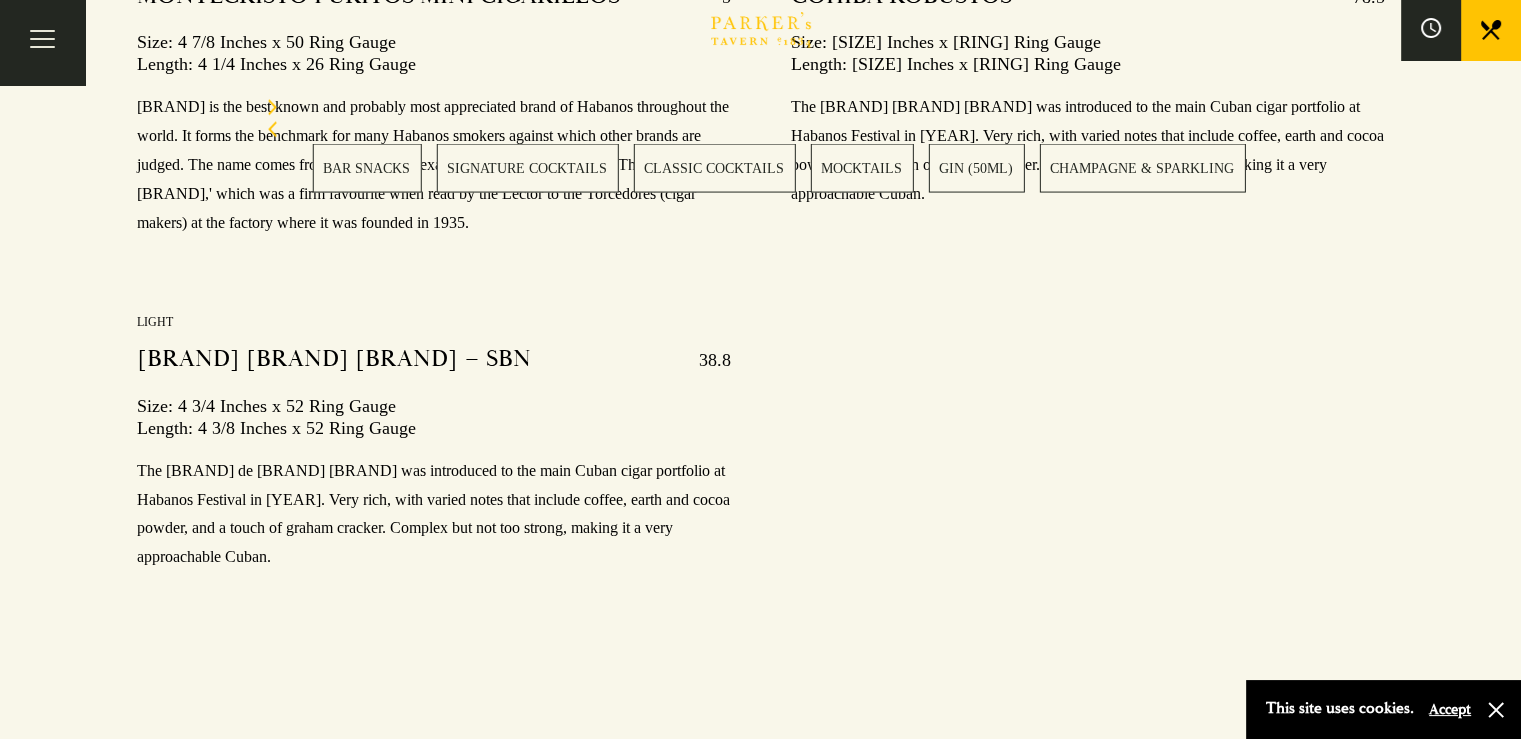click on "BAR SNACKS     SIGNATURE COCKTAILS     CLASSIC COCKTAILS     MOCKTAILS     GIN (50ML)     CHAMPAGNE & SPARKLING     WINES     SOFT DRINKS (220ML)     COFFEE     TEA     JUICES     VODKA (50ML)     TEQUILA (50ML)     AGAVE (50ML)     CACHAÇA (50ML)     RUM (50ML)     WHISKEY (50ML)     ARMAGNAC (50ML)     COGNAC (50ML)     CALVADOS (50ML)     GRAPPA (50ML)     PISCO (50ML)     BAIJIU (50ML)     VERMOUTH (50ML)     PORT (70ML/750ML)     SHERRY (70ML/750ML)     LIQUEURS (50ML)     CIGARS" at bounding box center [807, 168] 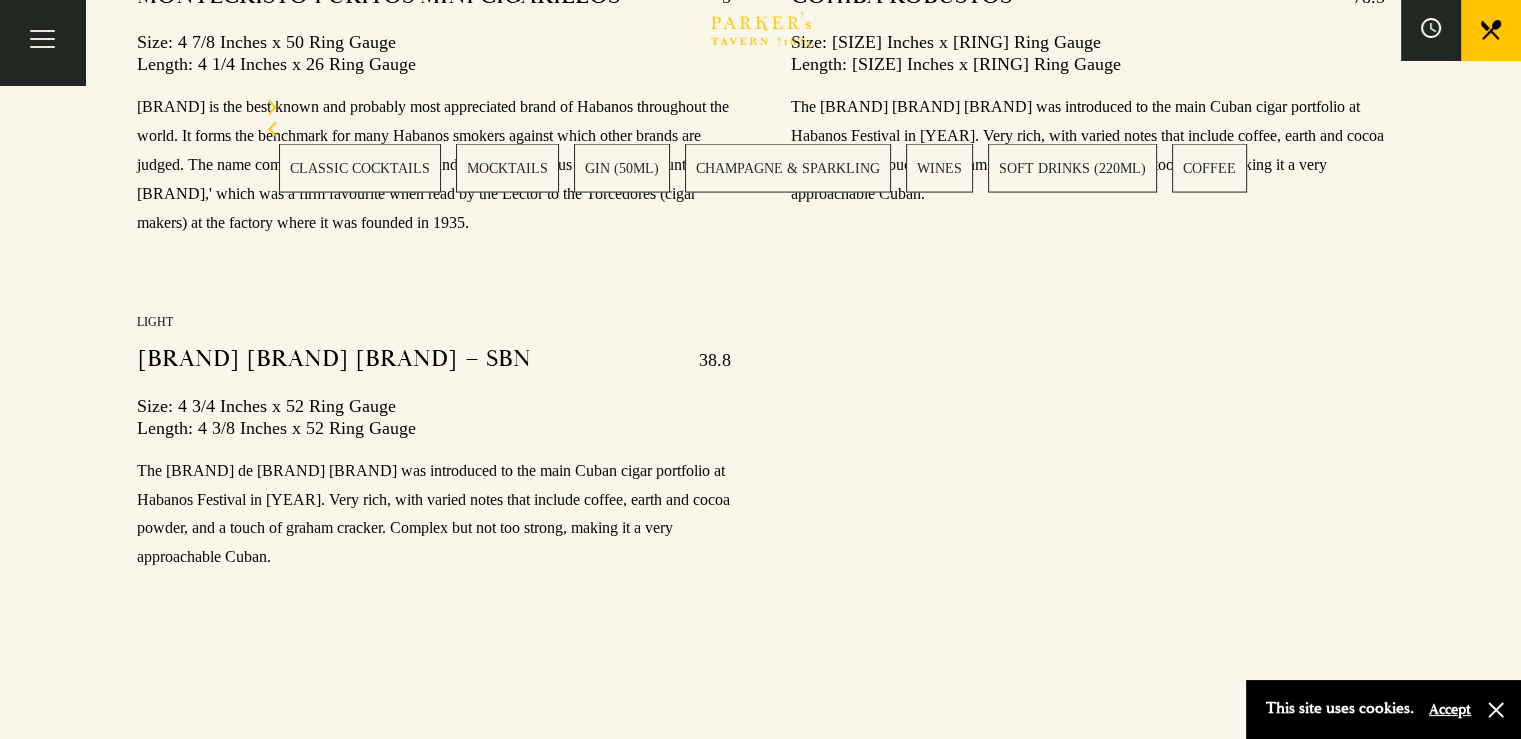 click on "BAR SNACKS     SIGNATURE COCKTAILS     CLASSIC COCKTAILS     MOCKTAILS     GIN (50ML)     CHAMPAGNE & SPARKLING     WINES     SOFT DRINKS (220ML)     COFFEE     TEA     JUICES     VODKA (50ML)     TEQUILA (50ML)     AGAVE (50ML)     CACHAÇA (50ML)     RUM (50ML)     WHISKEY (50ML)     ARMAGNAC (50ML)     COGNAC (50ML)     CALVADOS (50ML)     GRAPPA (50ML)     PISCO (50ML)     BAIJIU (50ML)     VERMOUTH (50ML)     PORT (70ML/750ML)     SHERRY (70ML/750ML)     LIQUEURS (50ML)     CIGARS" at bounding box center (760, 146) 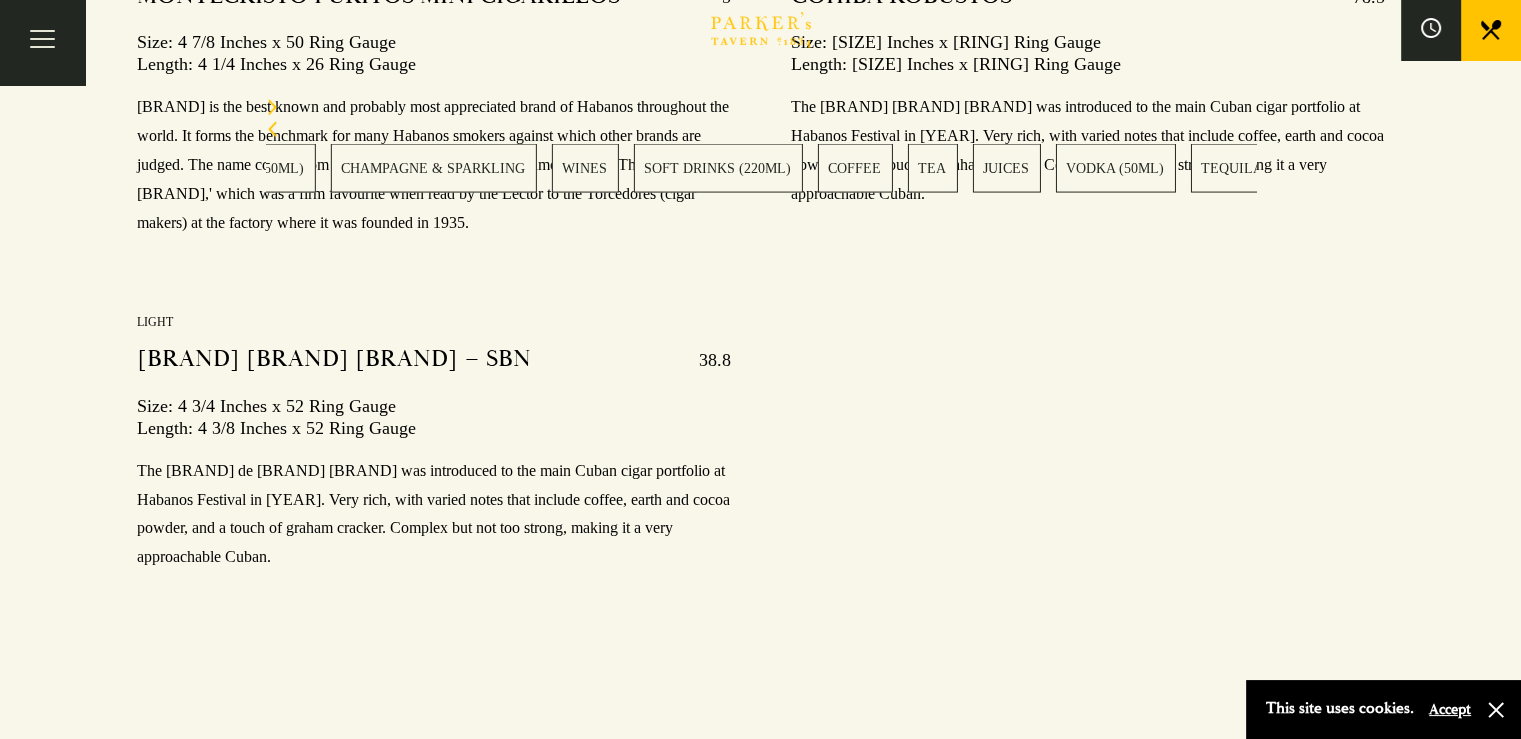 click on "BAR SNACKS     SIGNATURE COCKTAILS     CLASSIC COCKTAILS     MOCKTAILS     GIN (50ML)     CHAMPAGNE & SPARKLING     WINES     SOFT DRINKS (220ML)     COFFEE     TEA     JUICES     VODKA (50ML)     TEQUILA (50ML)     AGAVE (50ML)     CACHAÇA (50ML)     RUM (50ML)     WHISKEY (50ML)     ARMAGNAC (50ML)     COGNAC (50ML)     CALVADOS (50ML)     GRAPPA (50ML)     PISCO (50ML)     BAIJIU (50ML)     VERMOUTH (50ML)     PORT (70ML/750ML)     SHERRY (70ML/750ML)     LIQUEURS (50ML)     CIGARS" at bounding box center [760, 146] 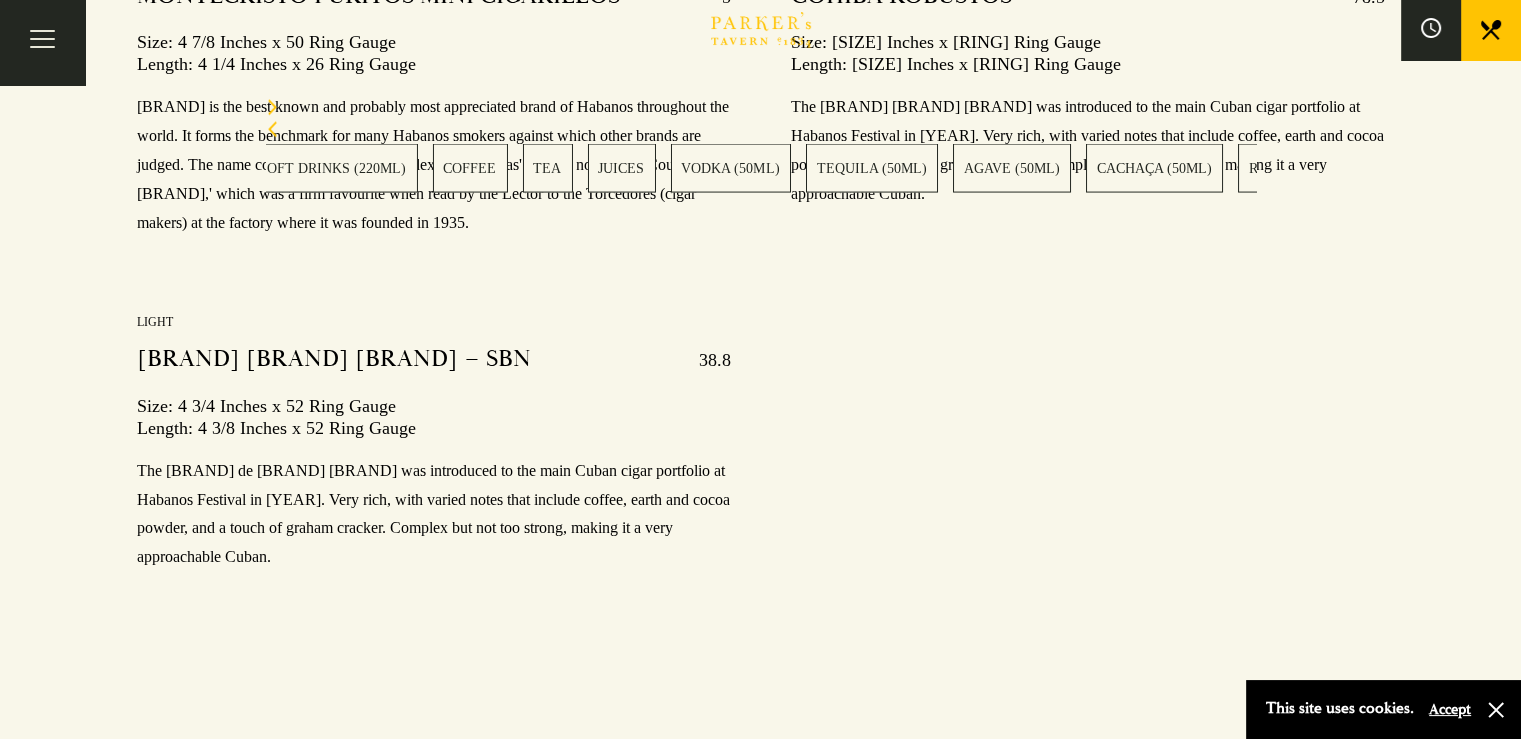 click on "VODKA (50ML)" at bounding box center (730, 168) 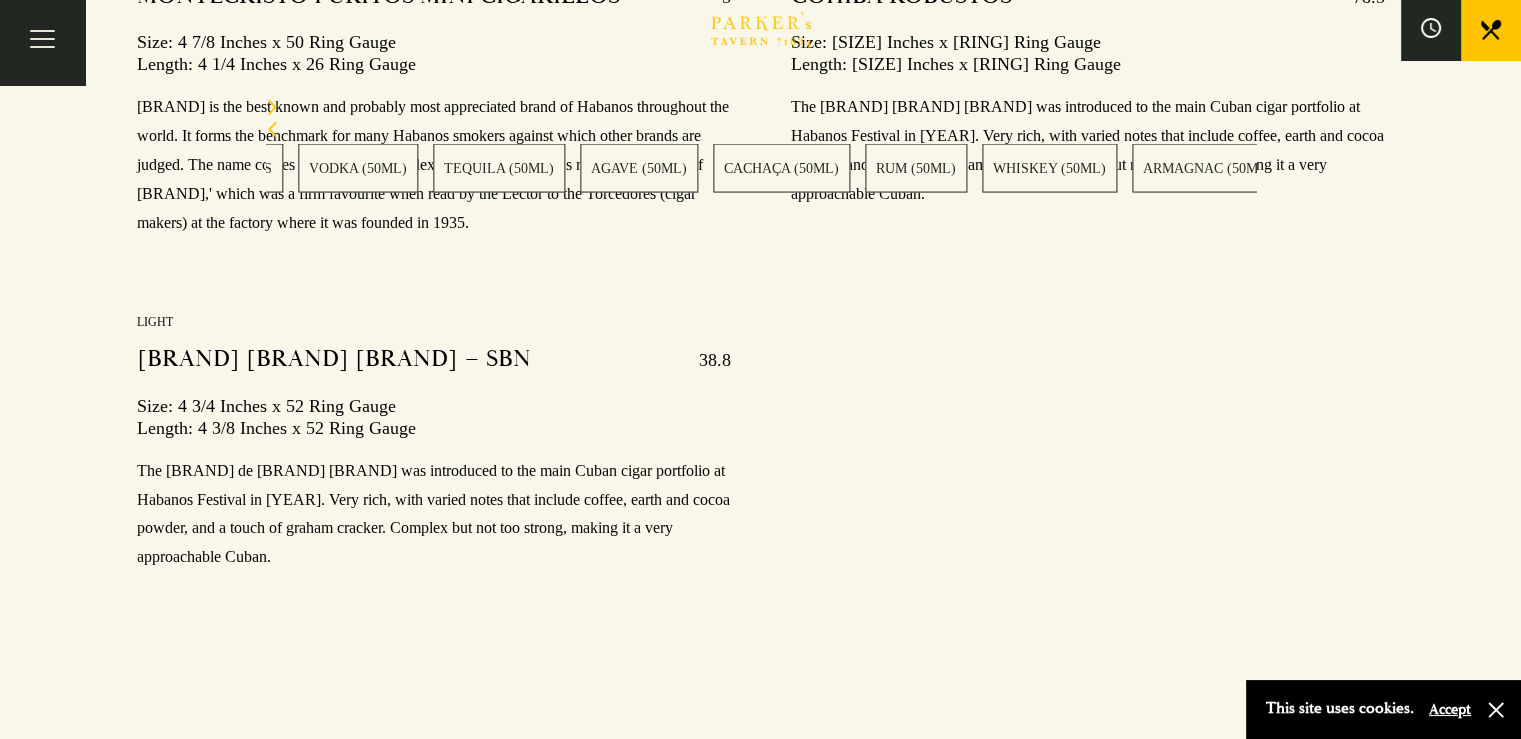 click on "CACHAÇA (50ML)" at bounding box center [781, 168] 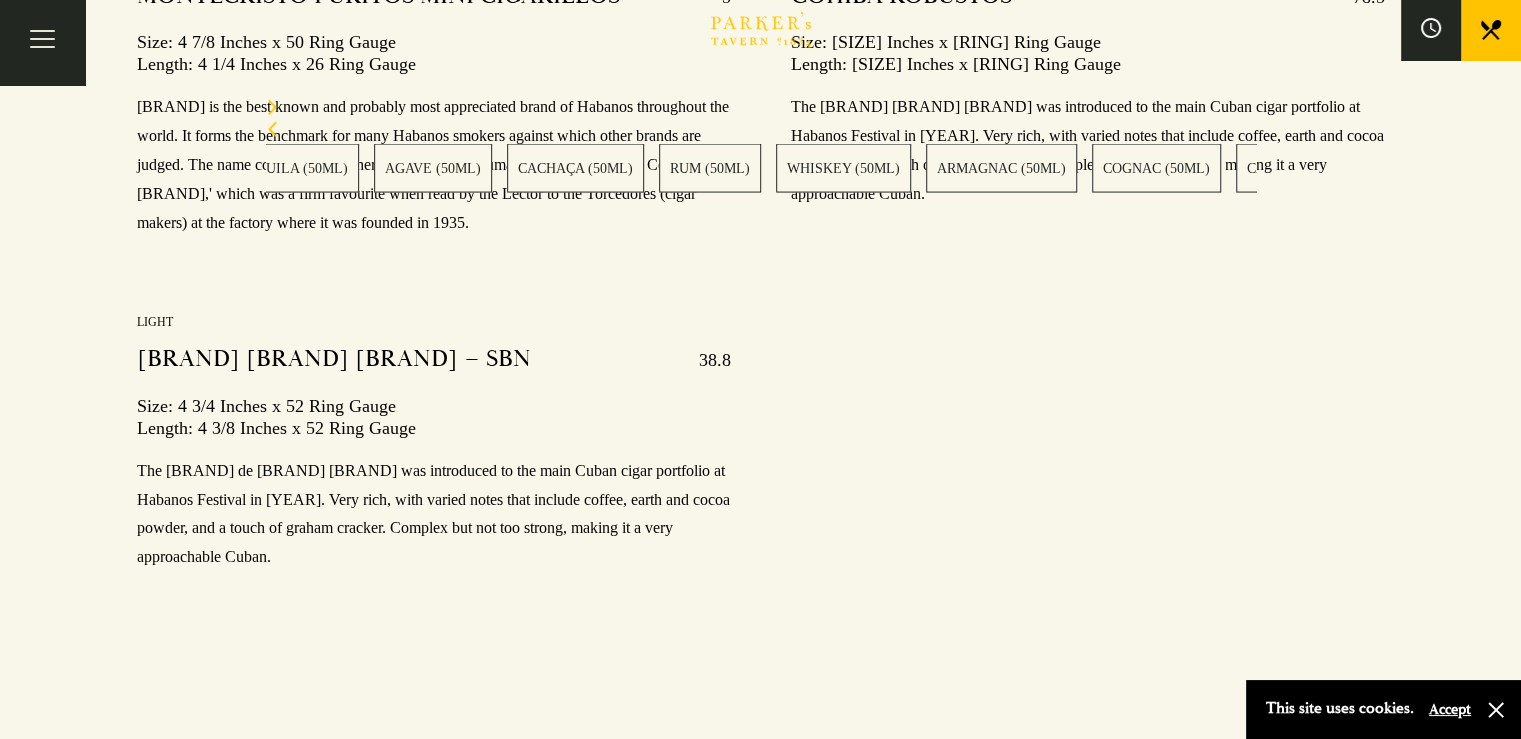 click on "BAR SNACKS     SIGNATURE COCKTAILS     CLASSIC COCKTAILS     MOCKTAILS     GIN (50ML)     CHAMPAGNE & SPARKLING     WINES     SOFT DRINKS (220ML)     COFFEE     TEA     JUICES     VODKA (50ML)     TEQUILA (50ML)     AGAVE (50ML)     CACHAÇA (50ML)     RUM (50ML)     WHISKEY (50ML)     ARMAGNAC (50ML)     COGNAC (50ML)     CALVADOS (50ML)     GRAPPA (50ML)     PISCO (50ML)     BAIJIU (50ML)     VERMOUTH (50ML)     PORT (70ML/750ML)     SHERRY (70ML/750ML)     LIQUEURS (50ML)     CIGARS" at bounding box center (760, 146) 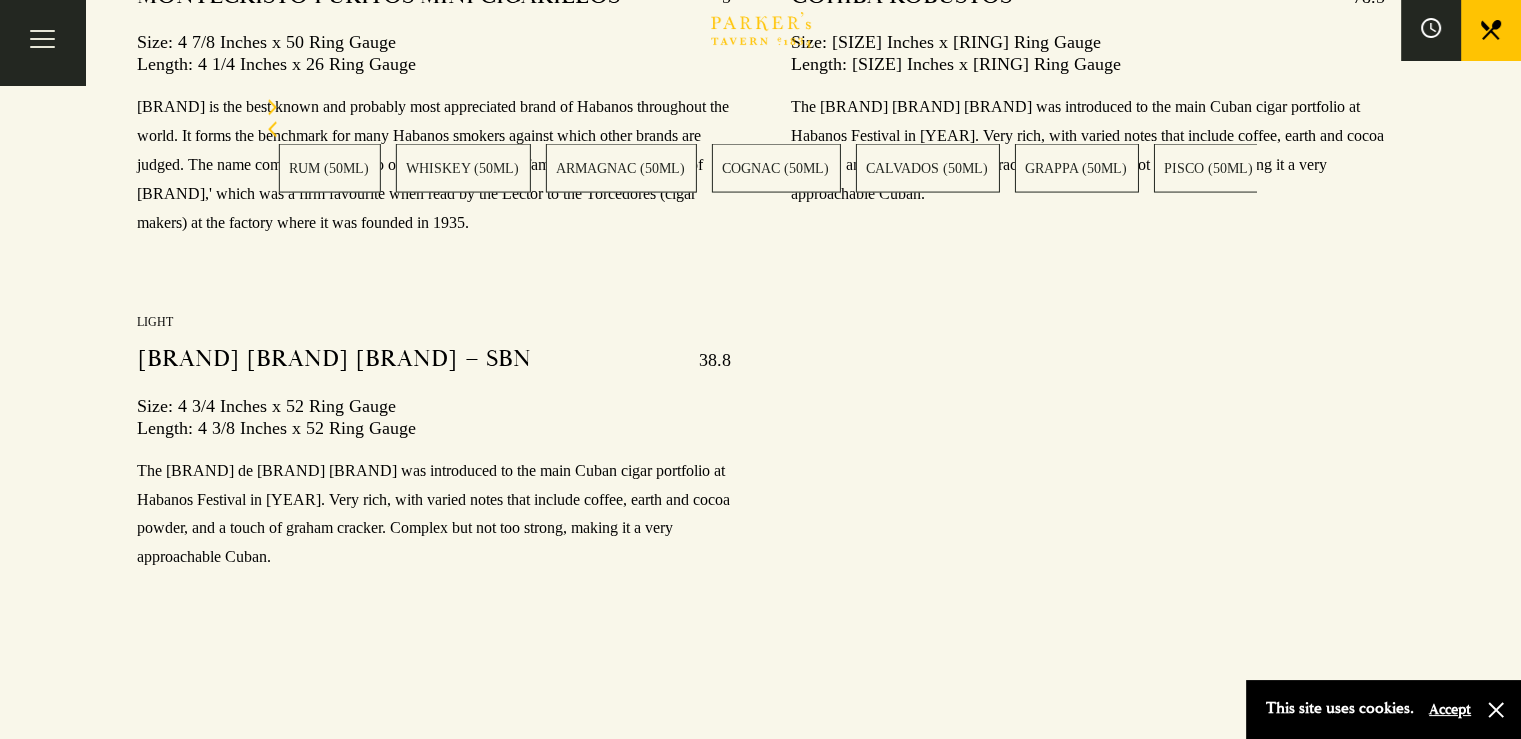 click on "BAR SNACKS     SIGNATURE COCKTAILS     CLASSIC COCKTAILS     MOCKTAILS     GIN (50ML)     CHAMPAGNE & SPARKLING     WINES     SOFT DRINKS (220ML)     COFFEE     TEA     JUICES     VODKA (50ML)     TEQUILA (50ML)     AGAVE (50ML)     CACHAÇA (50ML)     RUM (50ML)     WHISKEY (50ML)     ARMAGNAC (50ML)     COGNAC (50ML)     CALVADOS (50ML)     GRAPPA (50ML)     PISCO (50ML)     BAIJIU (50ML)     VERMOUTH (50ML)     PORT (70ML/750ML)     SHERRY (70ML/750ML)     LIQUEURS (50ML)     CIGARS" at bounding box center (760, 146) 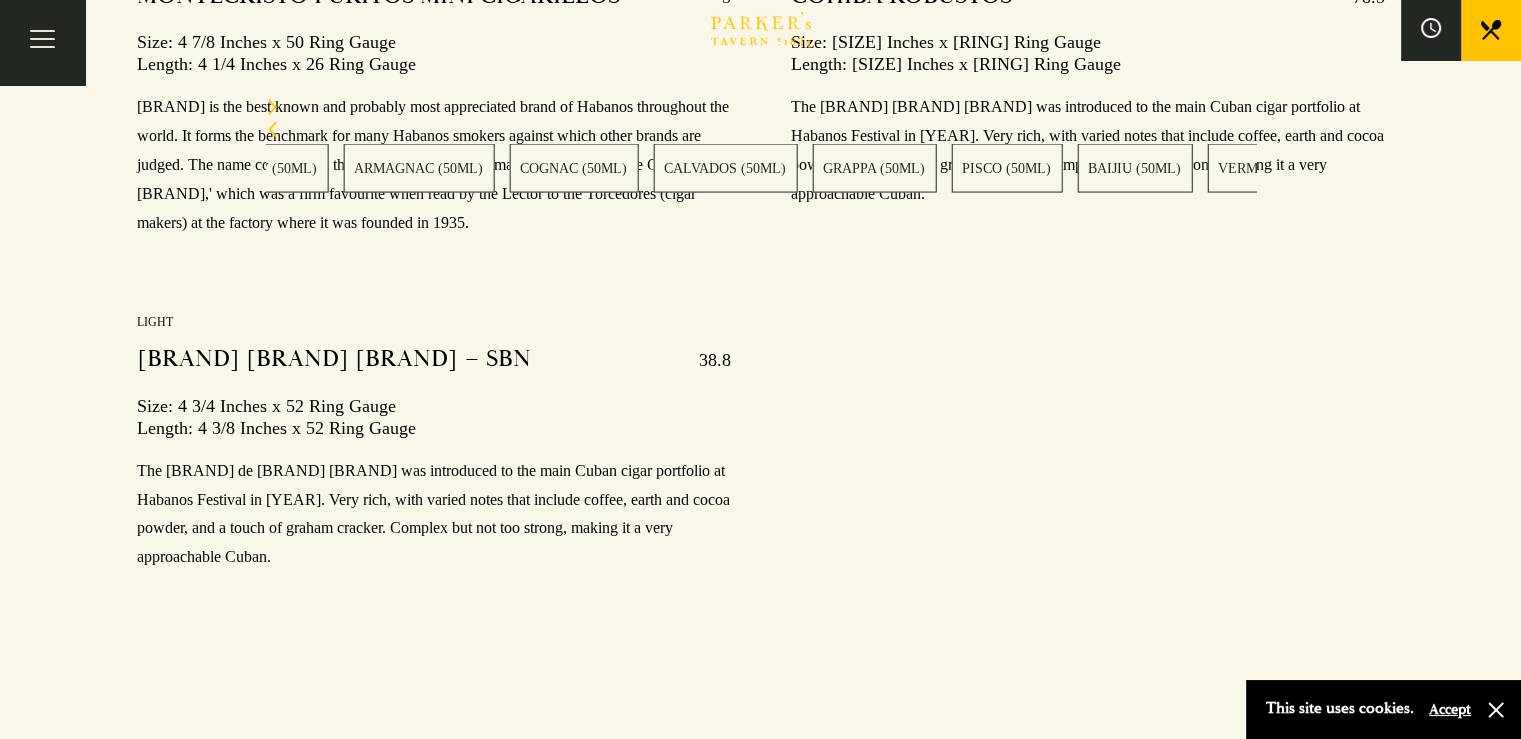 click on "BAR SNACKS     SIGNATURE COCKTAILS     CLASSIC COCKTAILS     MOCKTAILS     GIN (50ML)     CHAMPAGNE & SPARKLING     WINES     SOFT DRINKS (220ML)     COFFEE     TEA     JUICES     VODKA (50ML)     TEQUILA (50ML)     AGAVE (50ML)     CACHAÇA (50ML)     RUM (50ML)     WHISKEY (50ML)     ARMAGNAC (50ML)     COGNAC (50ML)     CALVADOS (50ML)     GRAPPA (50ML)     PISCO (50ML)     BAIJIU (50ML)     VERMOUTH (50ML)     PORT (70ML/750ML)     SHERRY (70ML/750ML)     LIQUEURS (50ML)     CIGARS" at bounding box center (760, 146) 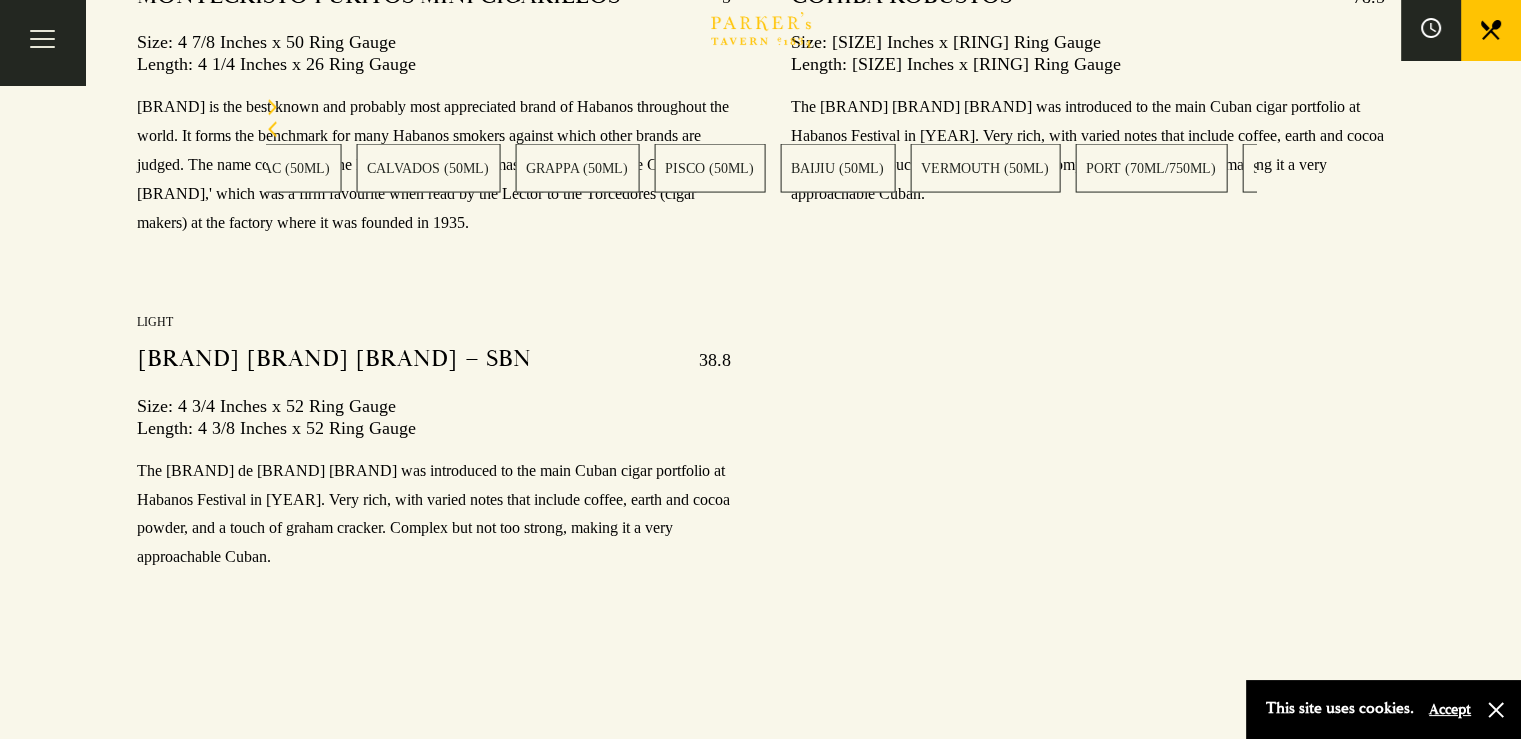 click on "BAR SNACKS     SIGNATURE COCKTAILS     CLASSIC COCKTAILS     MOCKTAILS     GIN (50ML)     CHAMPAGNE & SPARKLING     WINES     SOFT DRINKS (220ML)     COFFEE     TEA     JUICES     VODKA (50ML)     TEQUILA (50ML)     AGAVE (50ML)     CACHAÇA (50ML)     RUM (50ML)     WHISKEY (50ML)     ARMAGNAC (50ML)     COGNAC (50ML)     CALVADOS (50ML)     GRAPPA (50ML)     PISCO (50ML)     BAIJIU (50ML)     VERMOUTH (50ML)     PORT (70ML/750ML)     SHERRY (70ML/750ML)     LIQUEURS (50ML)     CIGARS" at bounding box center (760, 146) 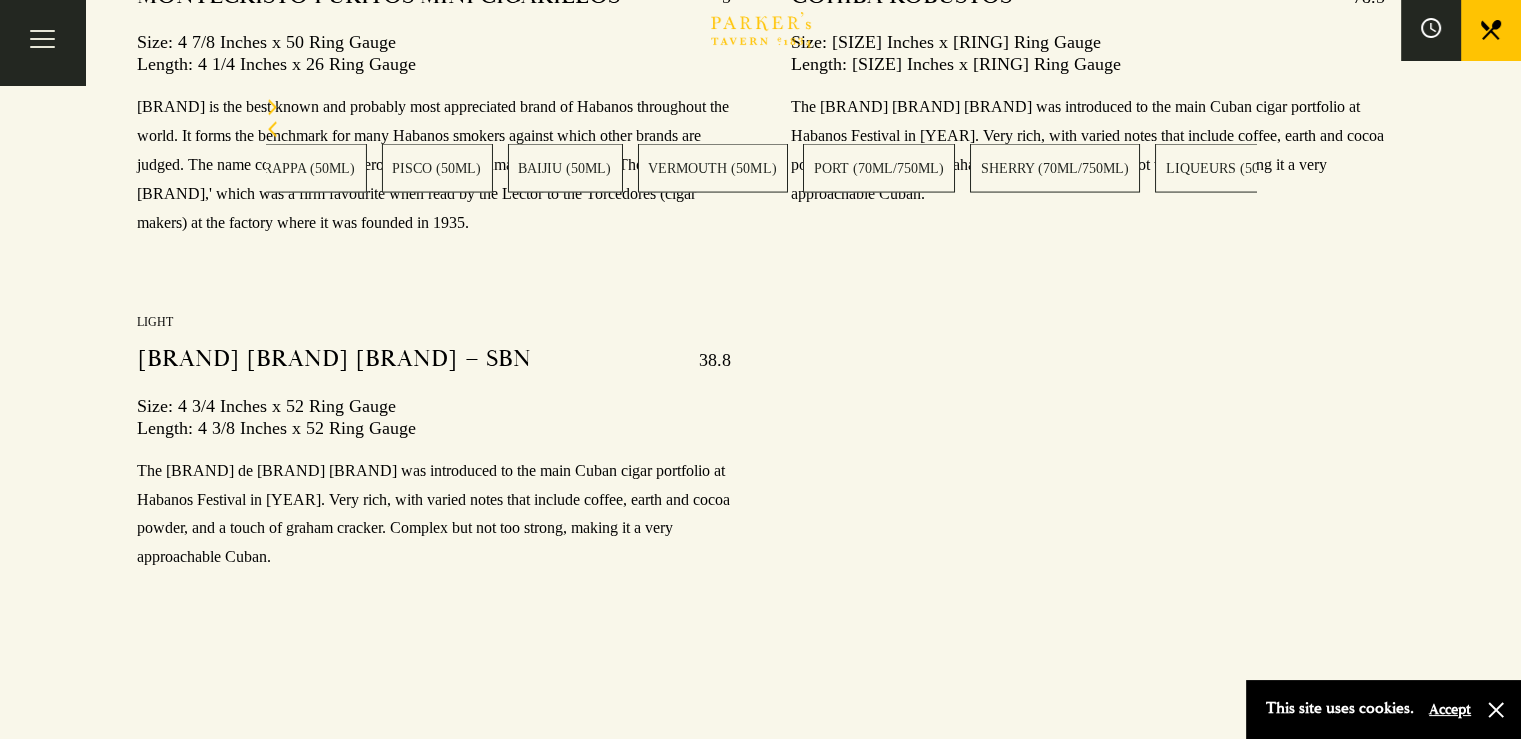 click on "BAR SNACKS     SIGNATURE COCKTAILS     CLASSIC COCKTAILS     MOCKTAILS     GIN (50ML)     CHAMPAGNE & SPARKLING     WINES     SOFT DRINKS (220ML)     COFFEE     TEA     JUICES     VODKA (50ML)     TEQUILA (50ML)     AGAVE (50ML)     CACHAÇA (50ML)     RUM (50ML)     WHISKEY (50ML)     ARMAGNAC (50ML)     COGNAC (50ML)     CALVADOS (50ML)     GRAPPA (50ML)     PISCO (50ML)     BAIJIU (50ML)     VERMOUTH (50ML)     PORT (70ML/750ML)     SHERRY (70ML/750ML)     LIQUEURS (50ML)     CIGARS" at bounding box center (760, 146) 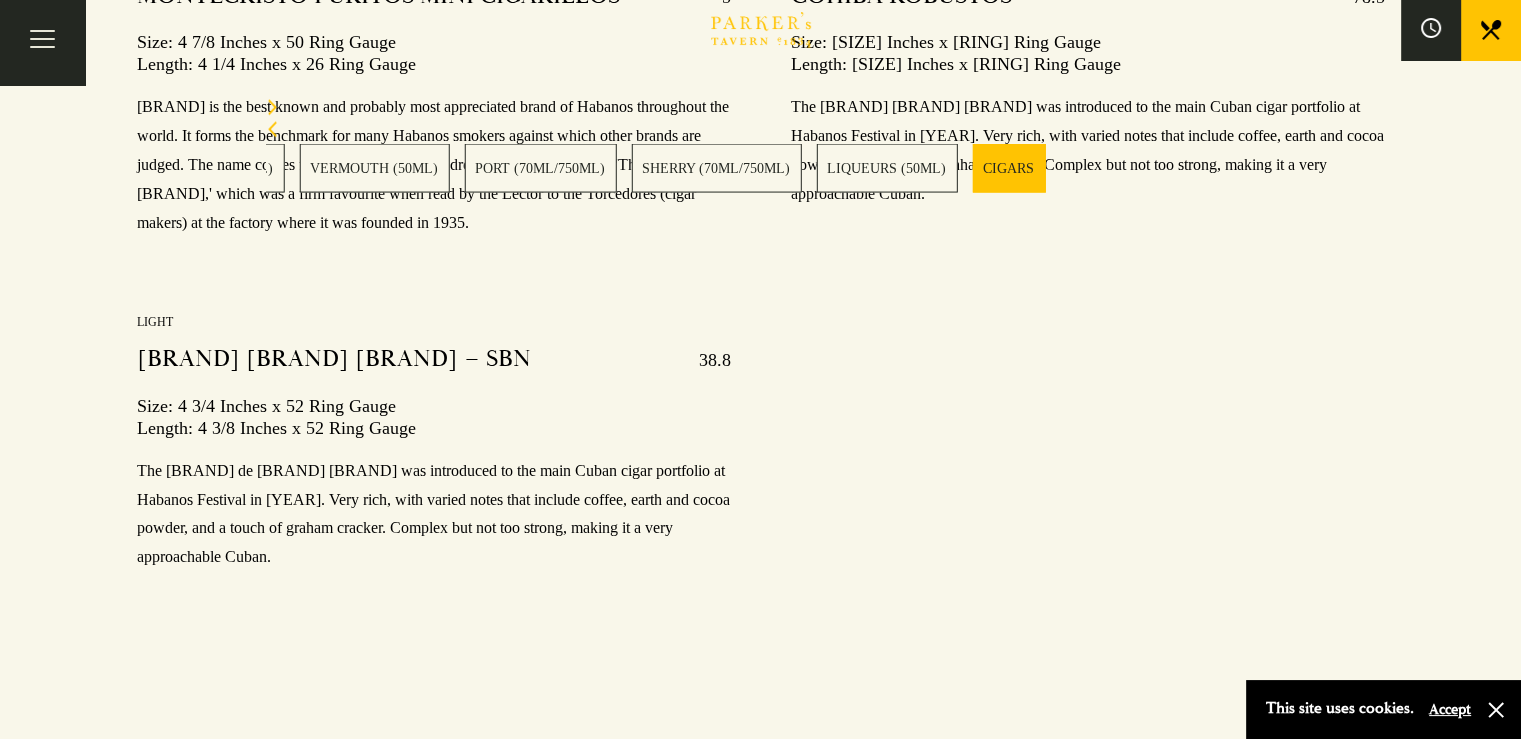 click on "BAR SNACKS     SIGNATURE COCKTAILS     CLASSIC COCKTAILS     MOCKTAILS     GIN (50ML)     CHAMPAGNE & SPARKLING     WINES     SOFT DRINKS (220ML)     COFFEE     TEA     JUICES     VODKA (50ML)     TEQUILA (50ML)     AGAVE (50ML)     CACHAÇA (50ML)     RUM (50ML)     WHISKEY (50ML)     ARMAGNAC (50ML)     COGNAC (50ML)     CALVADOS (50ML)     GRAPPA (50ML)     PISCO (50ML)     BAIJIU (50ML)     VERMOUTH (50ML)     PORT (70ML/750ML)     SHERRY (70ML/750ML)     LIQUEURS (50ML)     CIGARS" at bounding box center [760, 146] 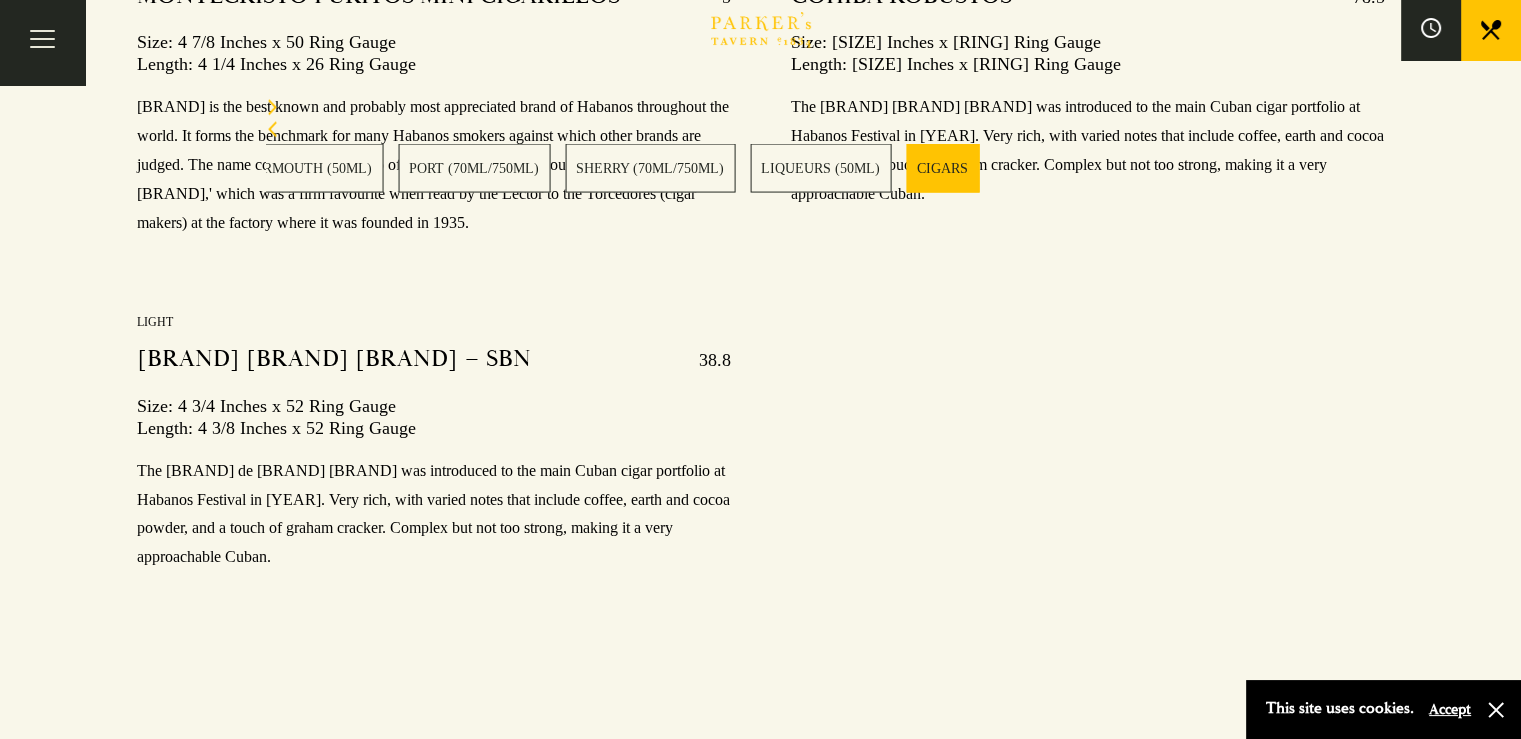 click on "SHERRY (70ML/750ML)" at bounding box center (650, 168) 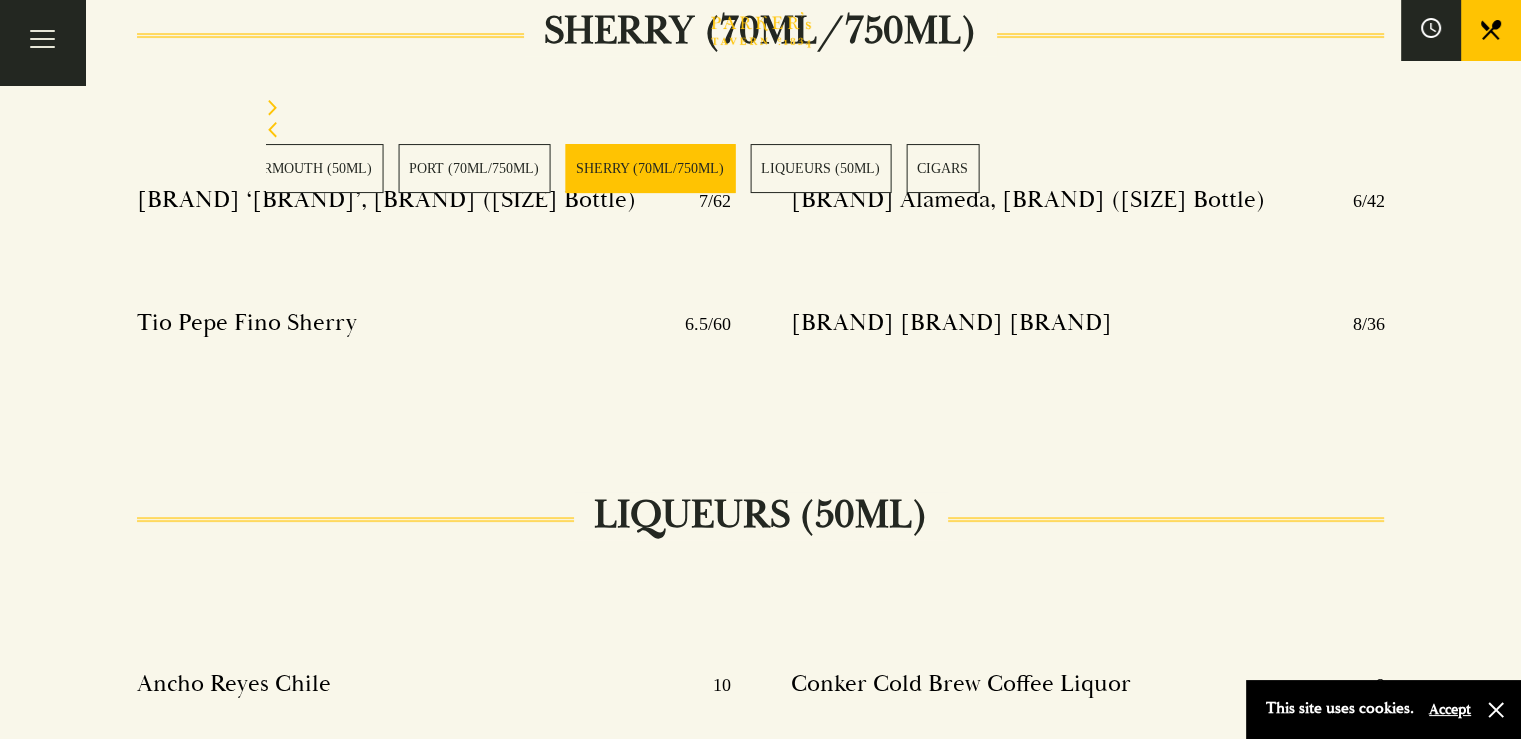 scroll, scrollTop: 23092, scrollLeft: 0, axis: vertical 